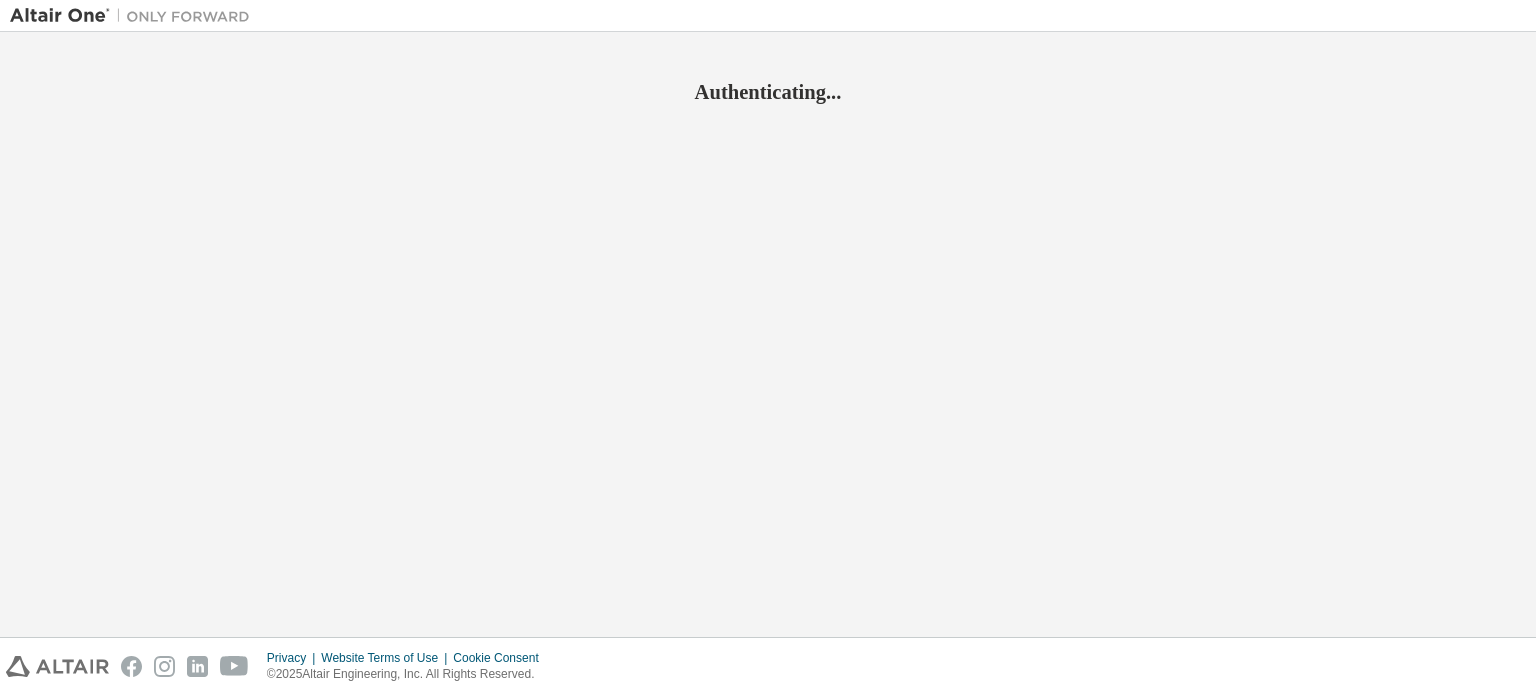 scroll, scrollTop: 0, scrollLeft: 0, axis: both 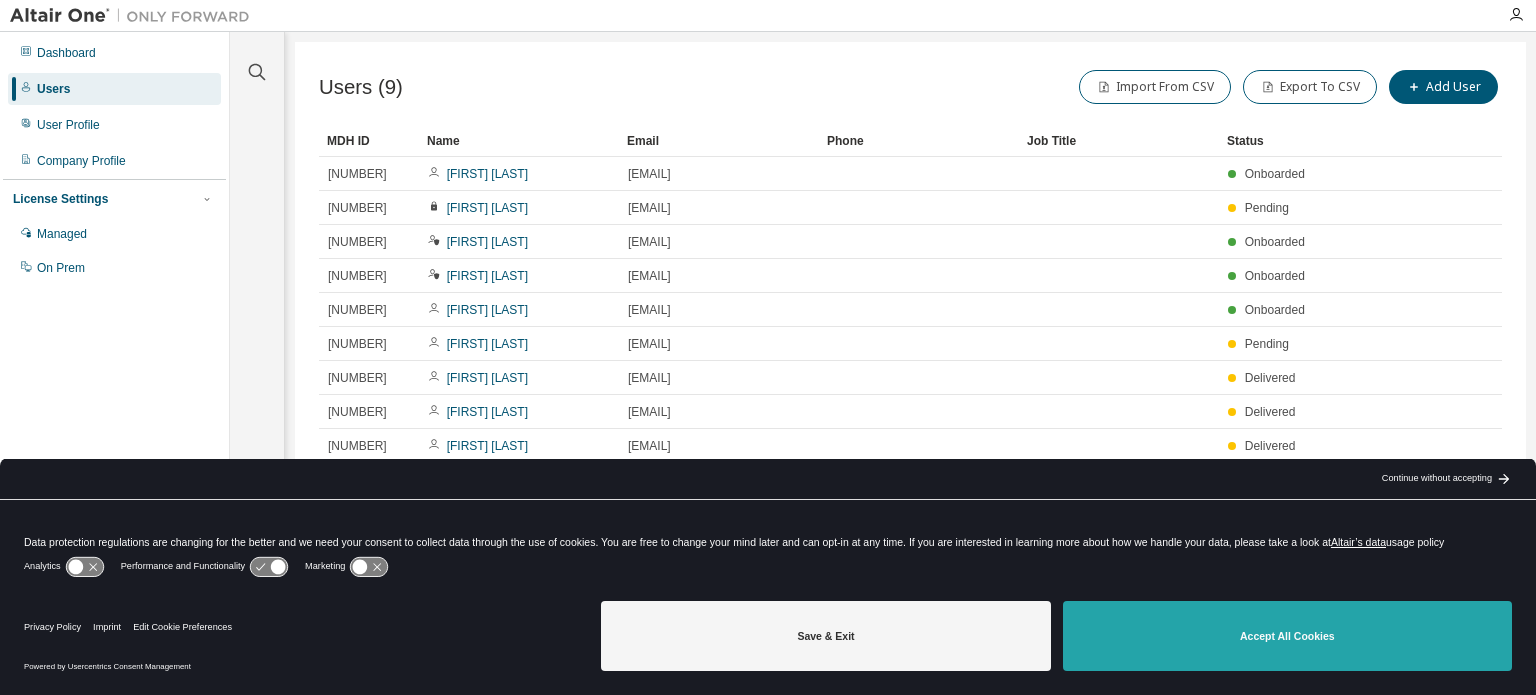 click on "Accept All Cookies" at bounding box center [1287, 636] 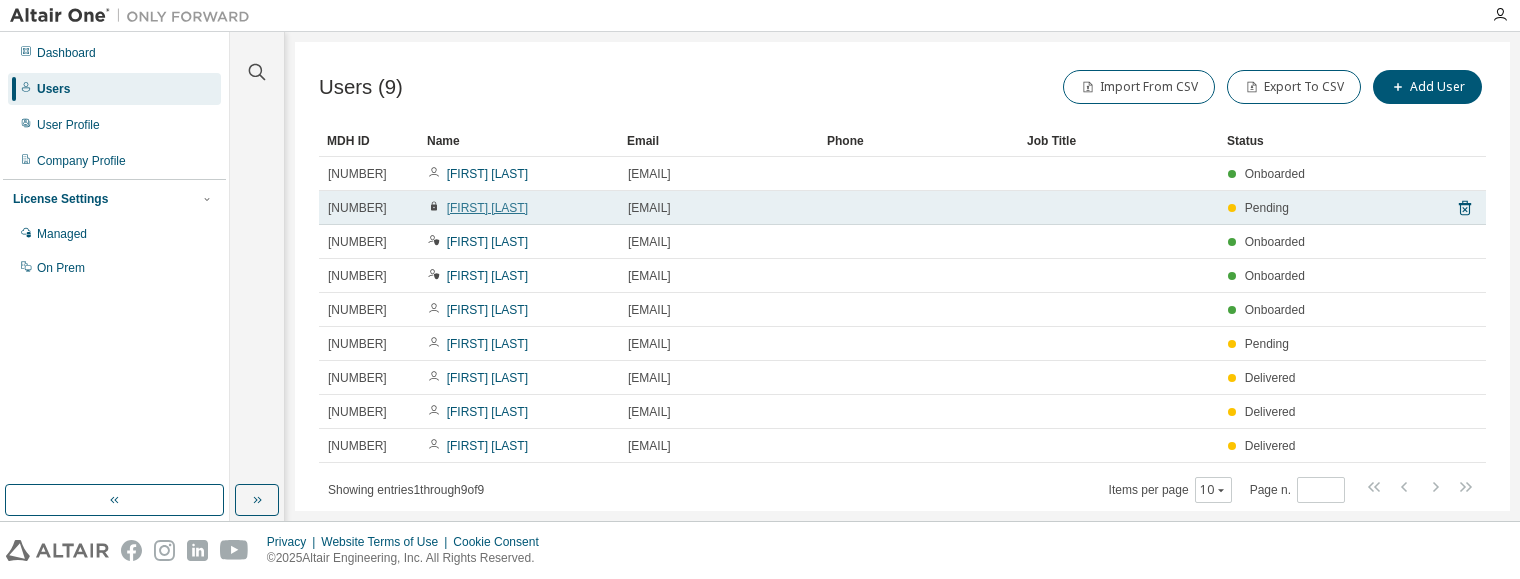 click on "[FIRST] [LAST]" at bounding box center (487, 208) 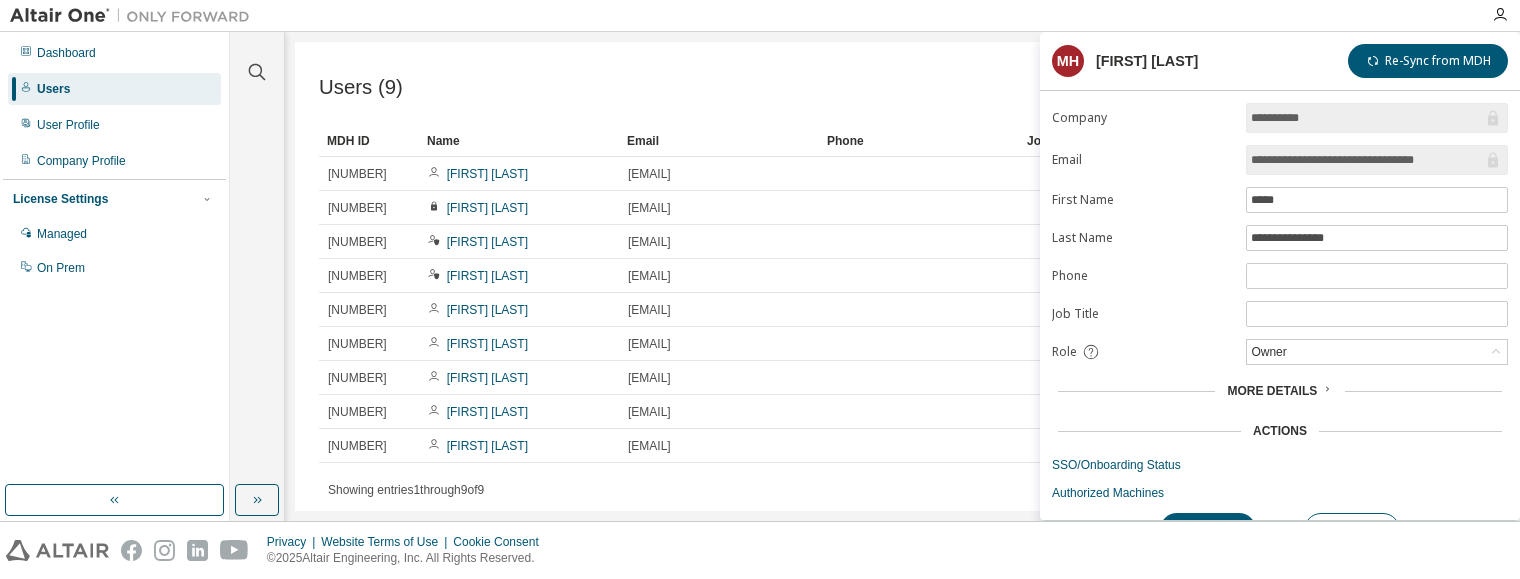 scroll, scrollTop: 37, scrollLeft: 0, axis: vertical 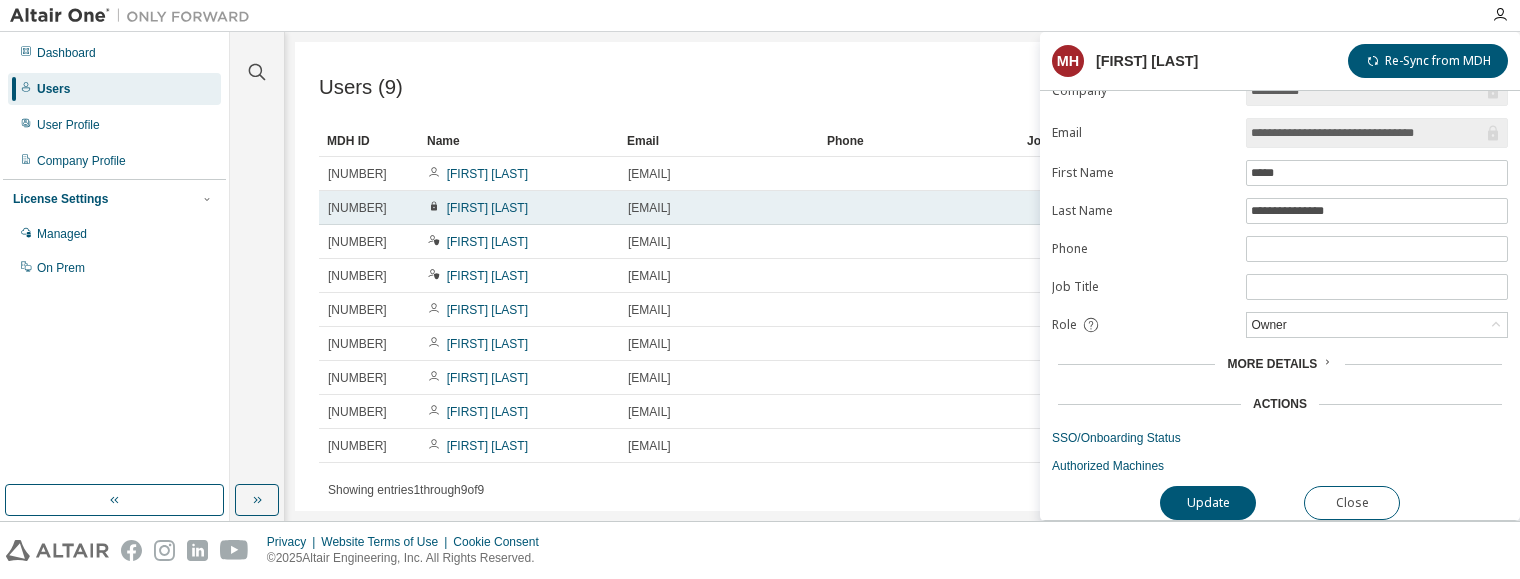 click at bounding box center [919, 208] 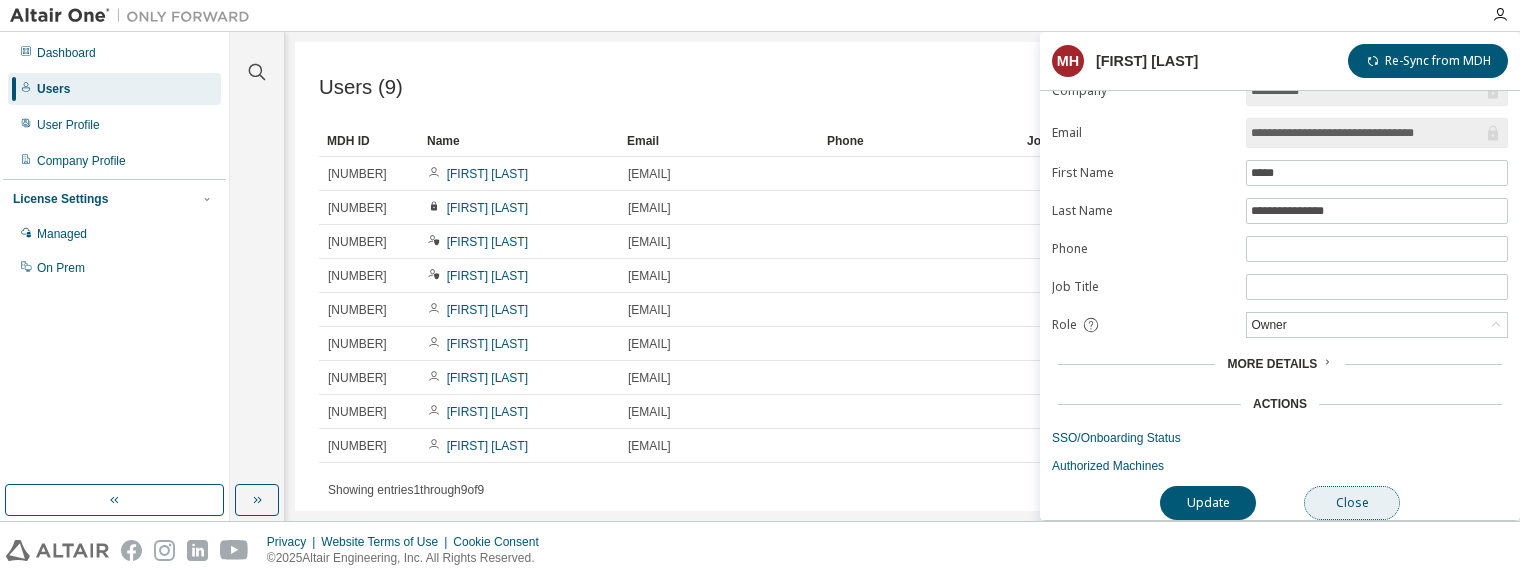 click on "Close" at bounding box center (1352, 503) 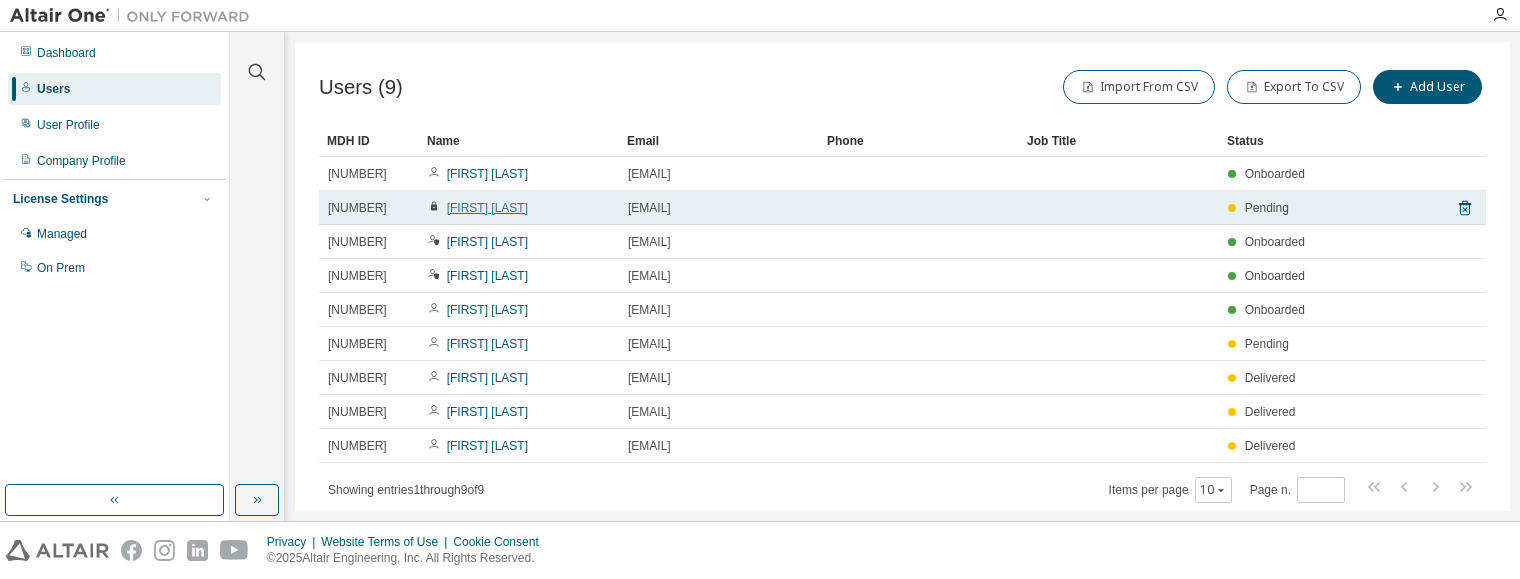 click on "[FIRST] [LAST]" at bounding box center (487, 208) 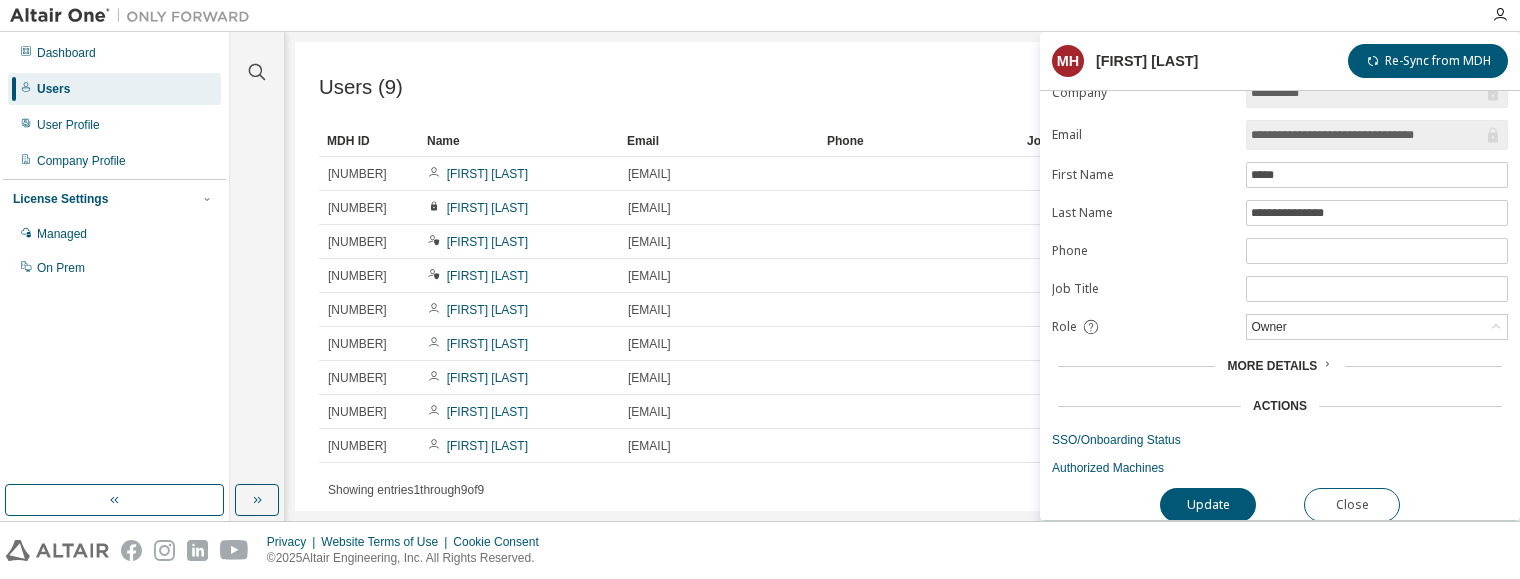 scroll, scrollTop: 37, scrollLeft: 0, axis: vertical 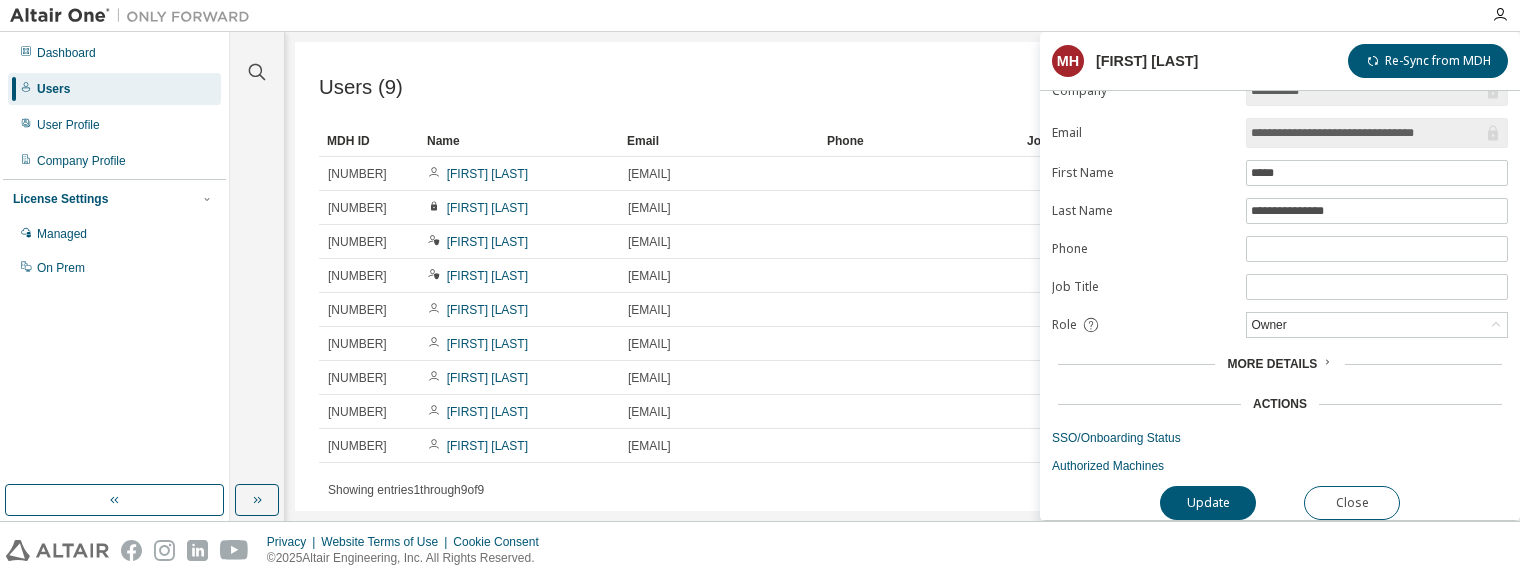click 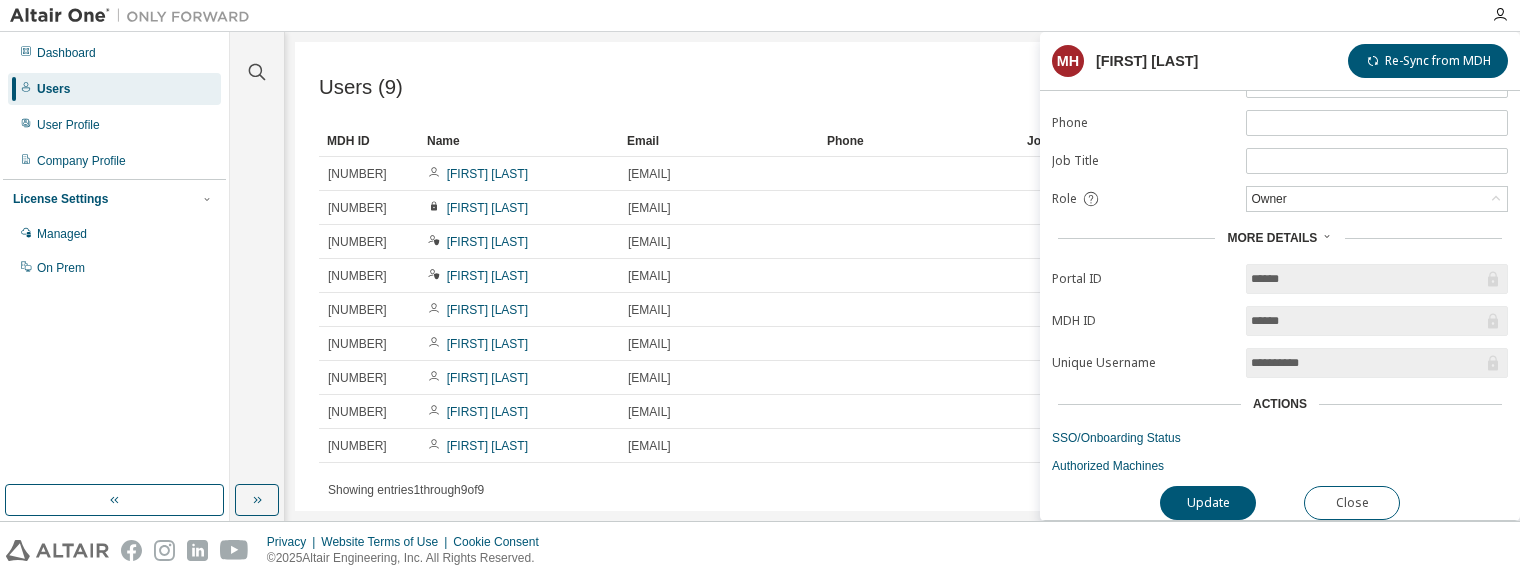 scroll, scrollTop: 163, scrollLeft: 0, axis: vertical 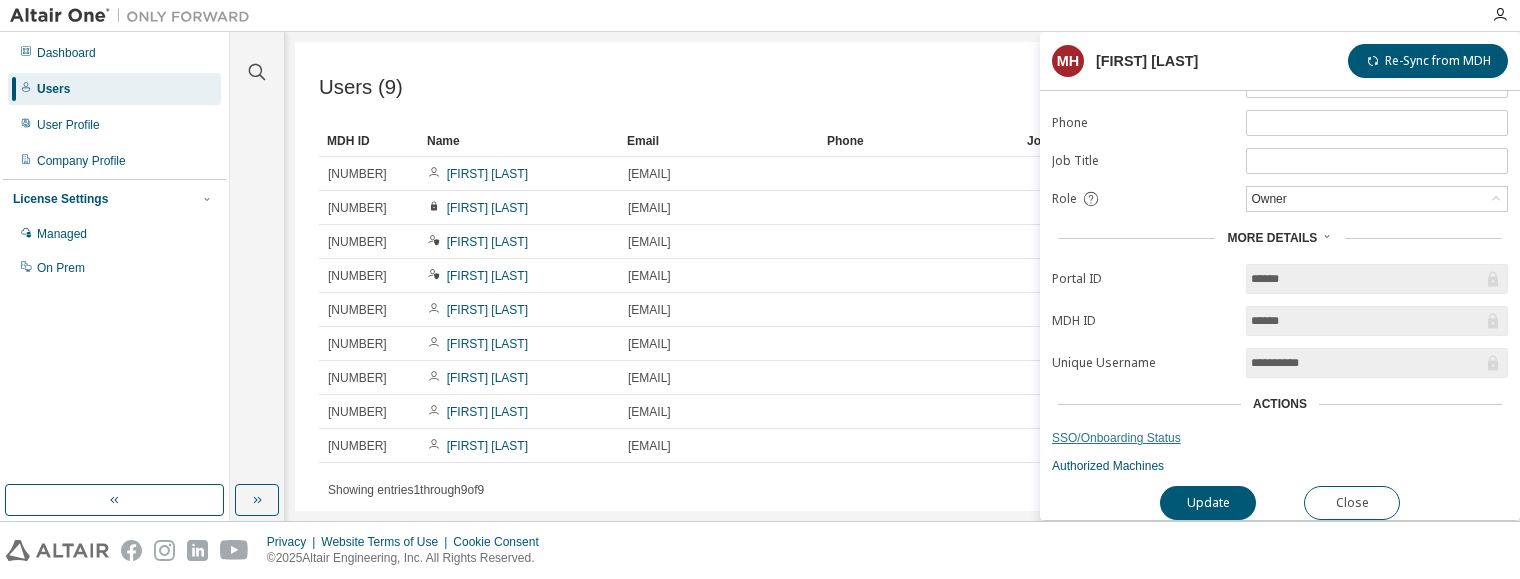 click on "SSO/Onboarding Status" at bounding box center (1280, 438) 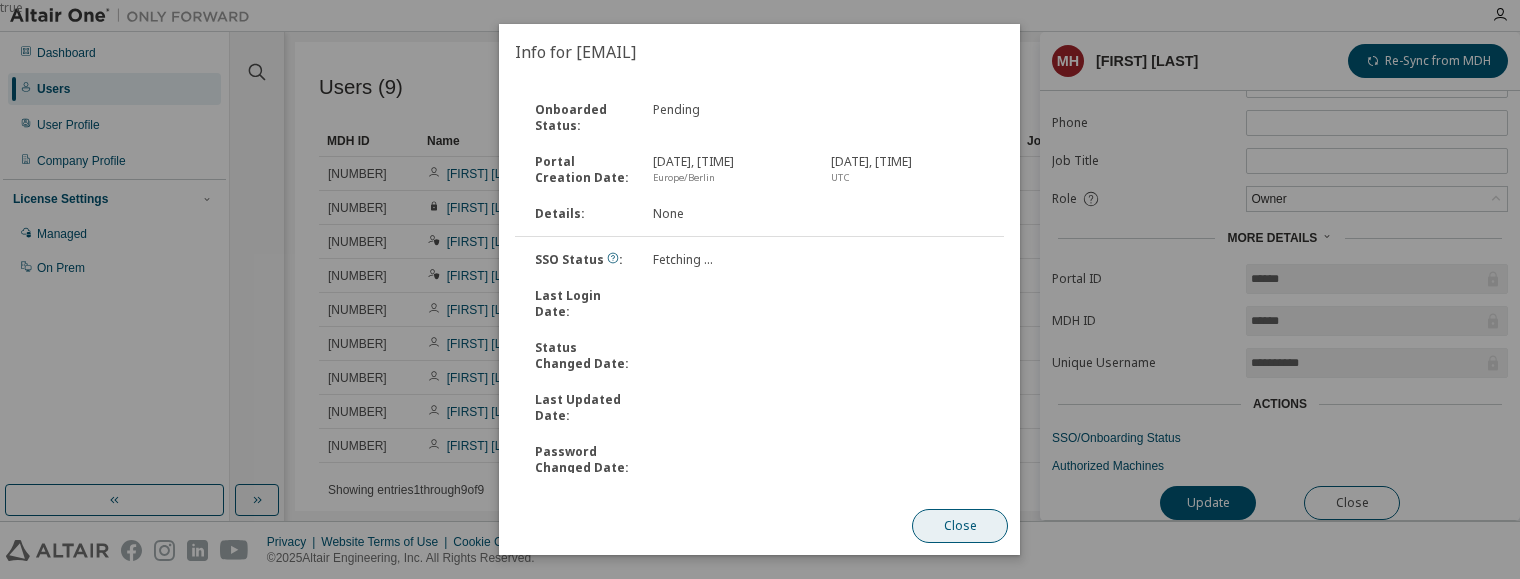 click on "Close" at bounding box center (961, 526) 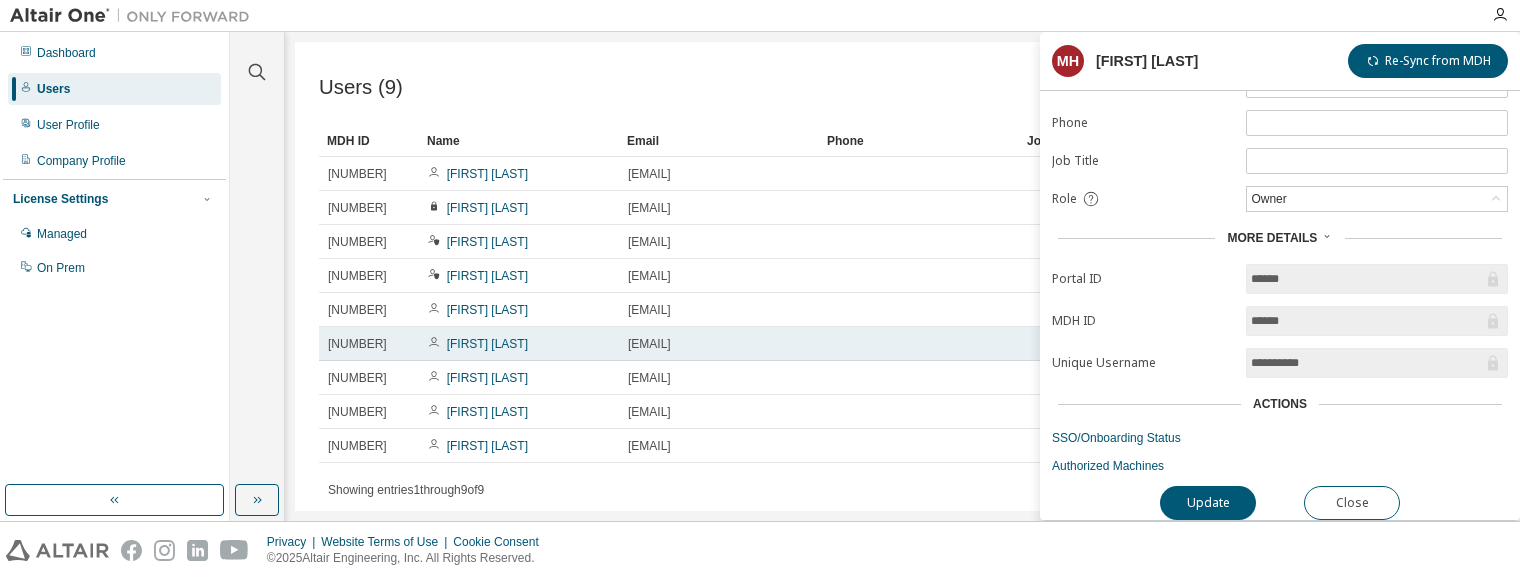 scroll, scrollTop: 93, scrollLeft: 0, axis: vertical 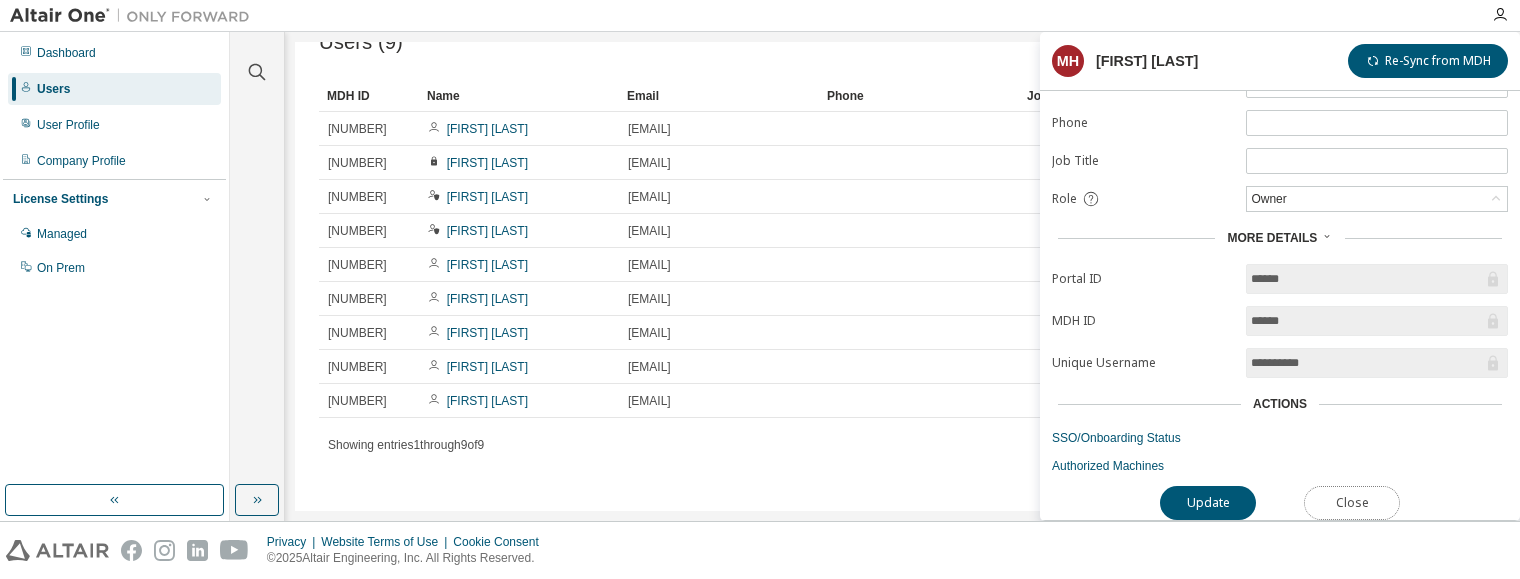 click on "Close" at bounding box center [1352, 503] 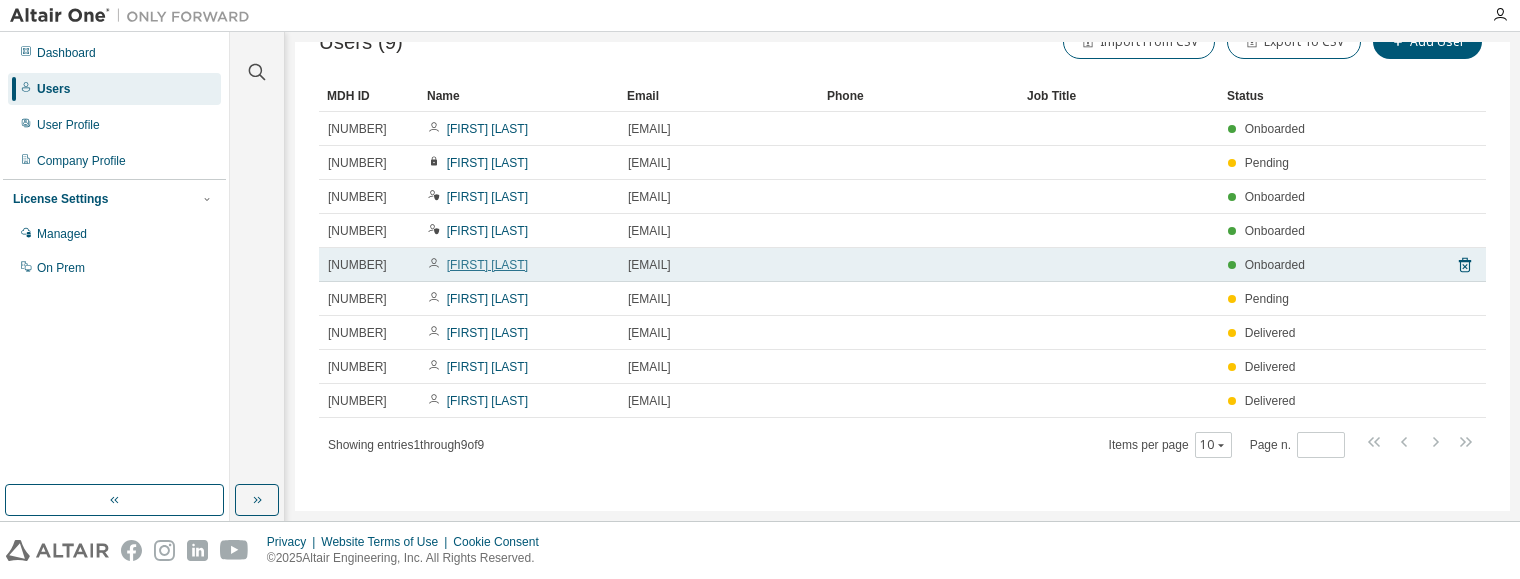 click on "[FIRST] [LAST]" at bounding box center (487, 265) 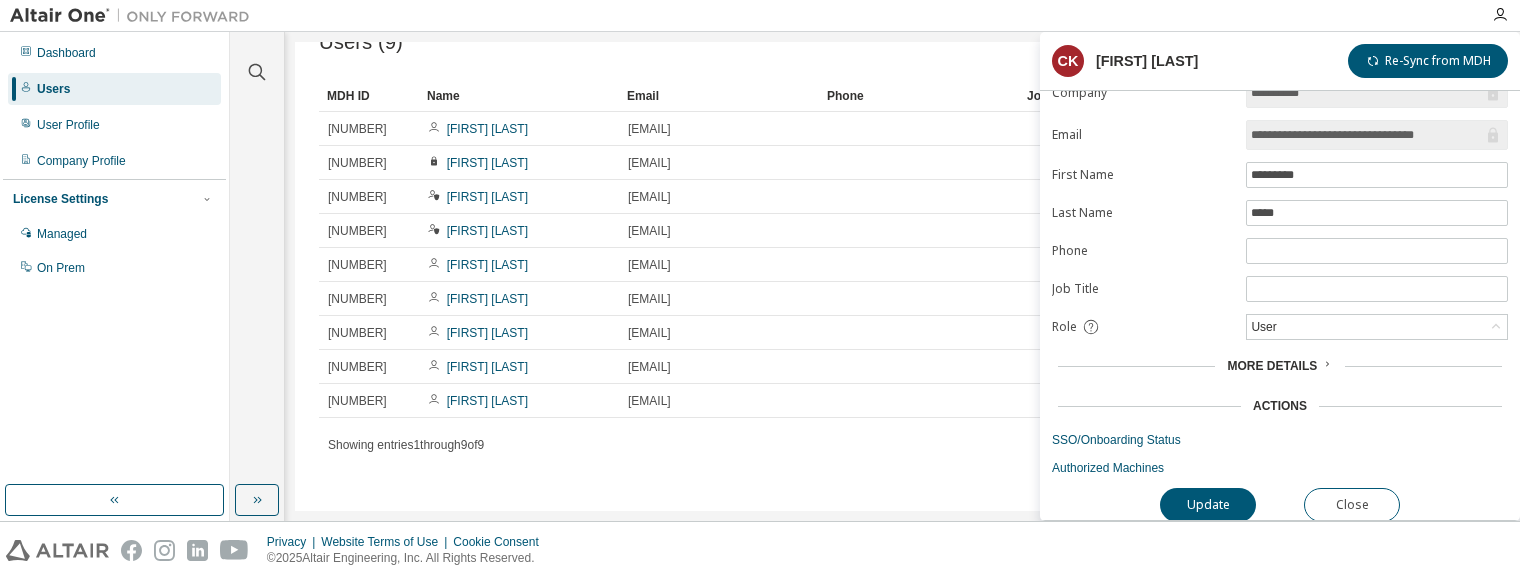 scroll, scrollTop: 37, scrollLeft: 0, axis: vertical 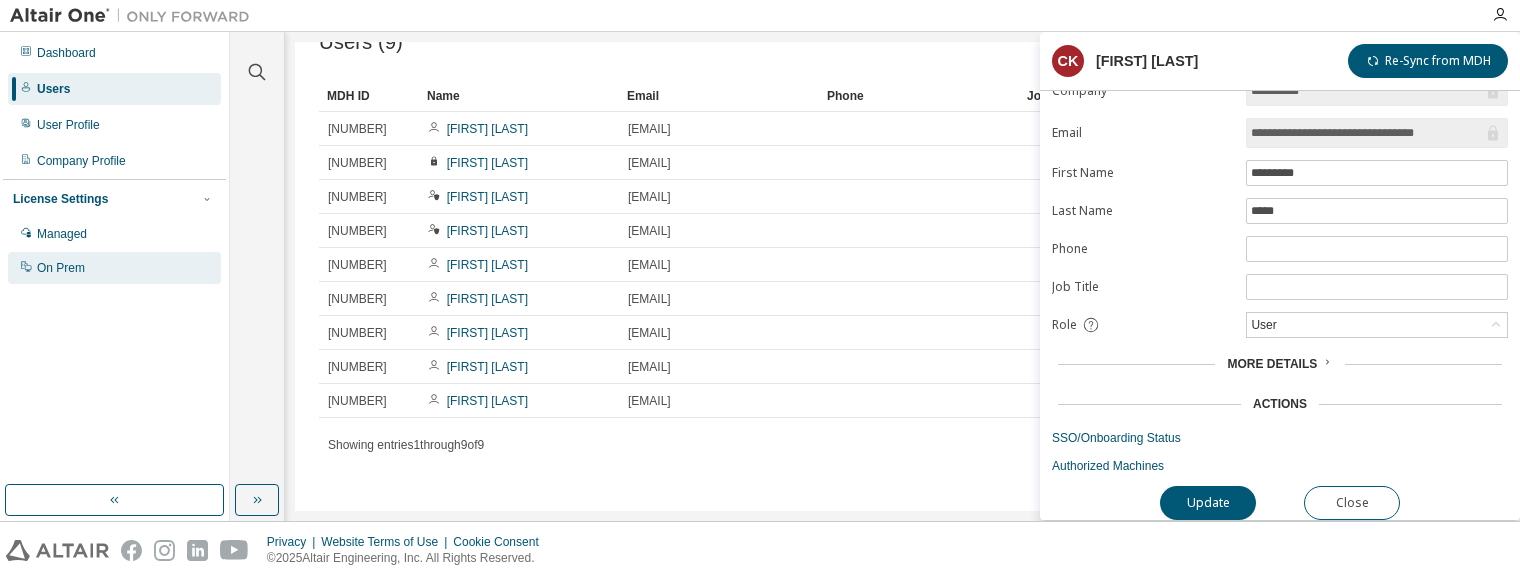 click on "On Prem" at bounding box center (61, 268) 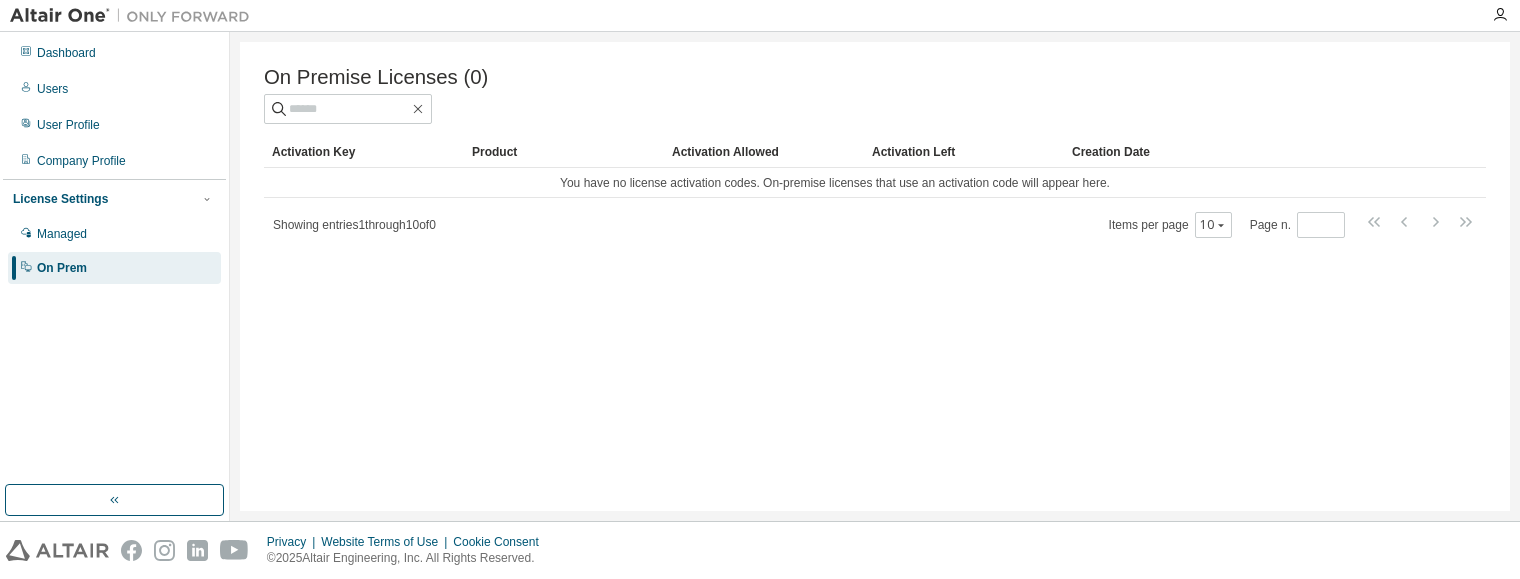 click on "Managed On Prem" at bounding box center (114, 251) 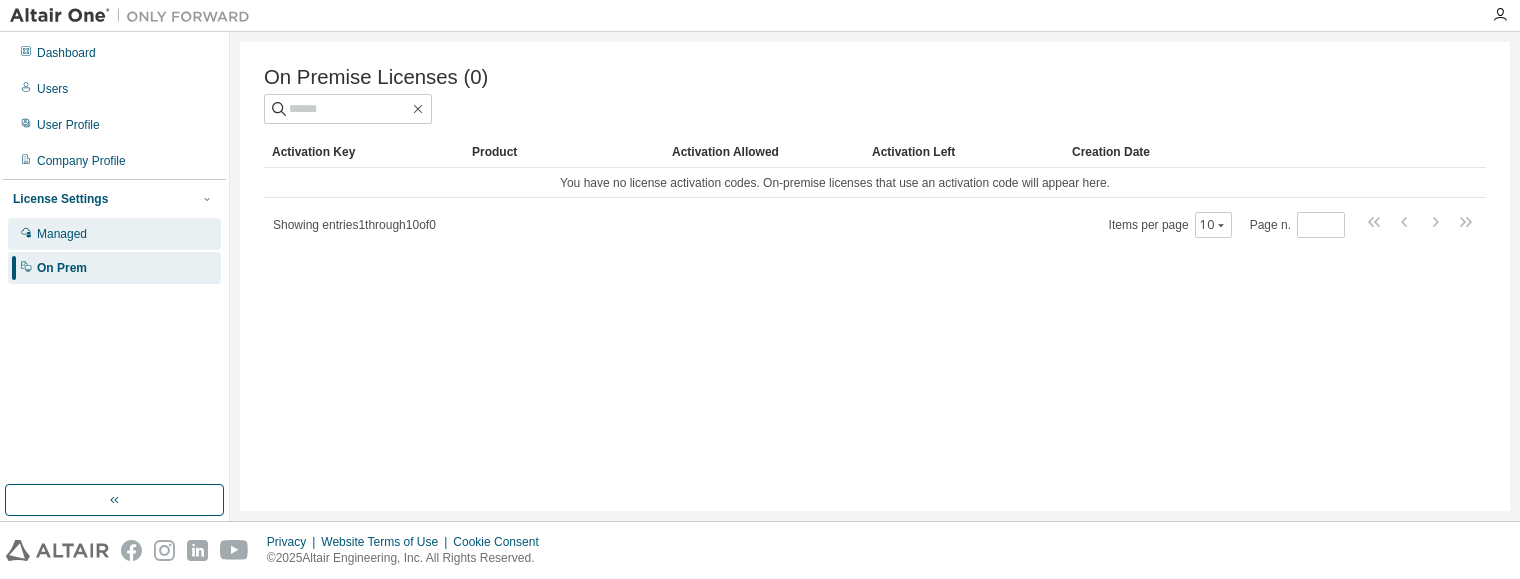 click on "Managed" at bounding box center (62, 234) 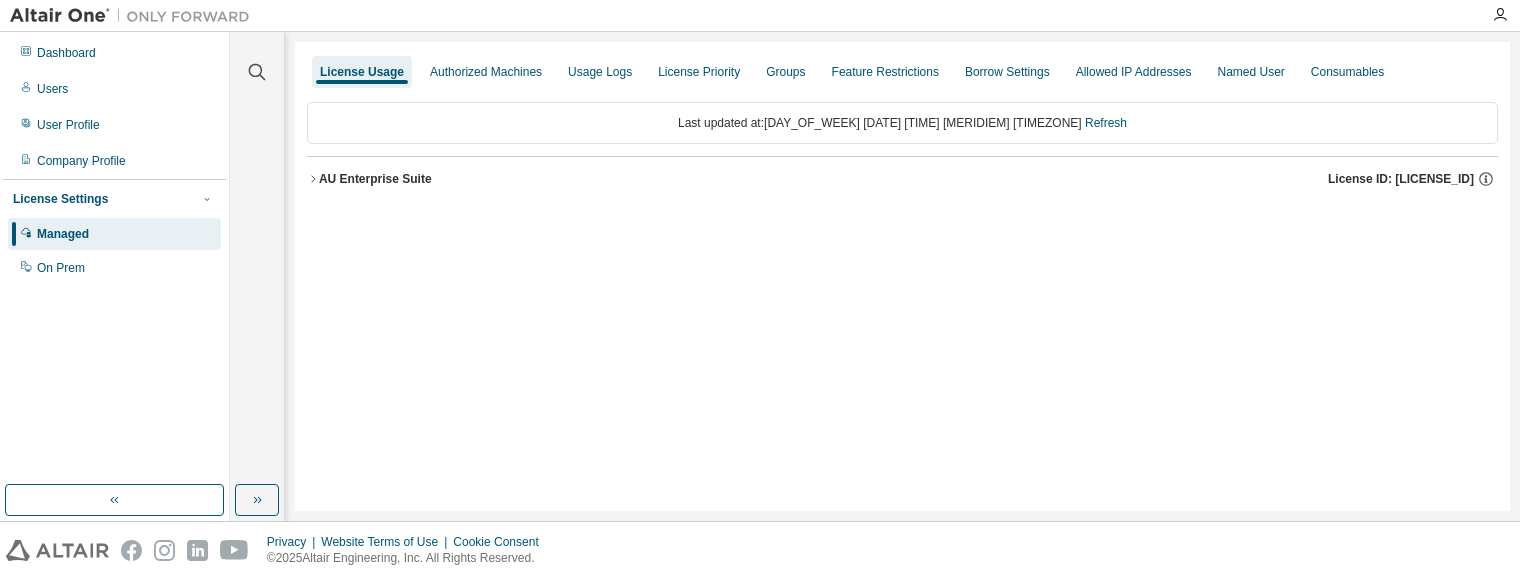 click on "AU Enterprise Suite" at bounding box center (375, 179) 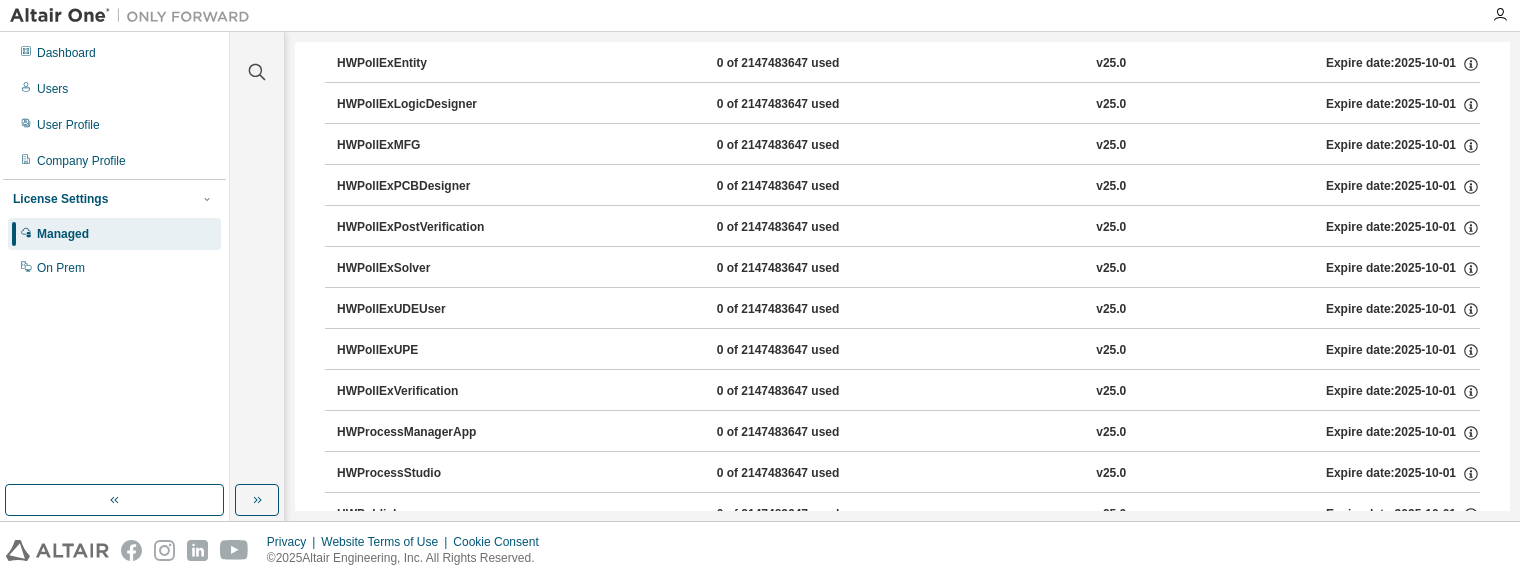 scroll, scrollTop: 9800, scrollLeft: 0, axis: vertical 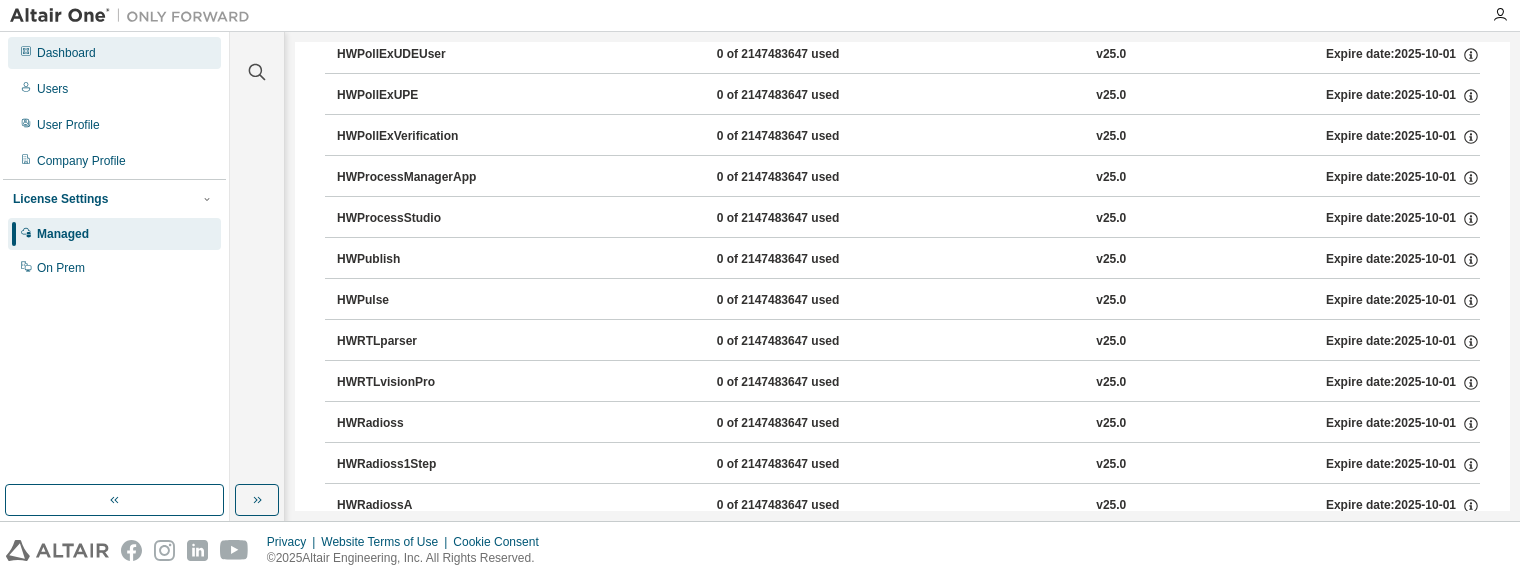 click on "Dashboard" at bounding box center (114, 53) 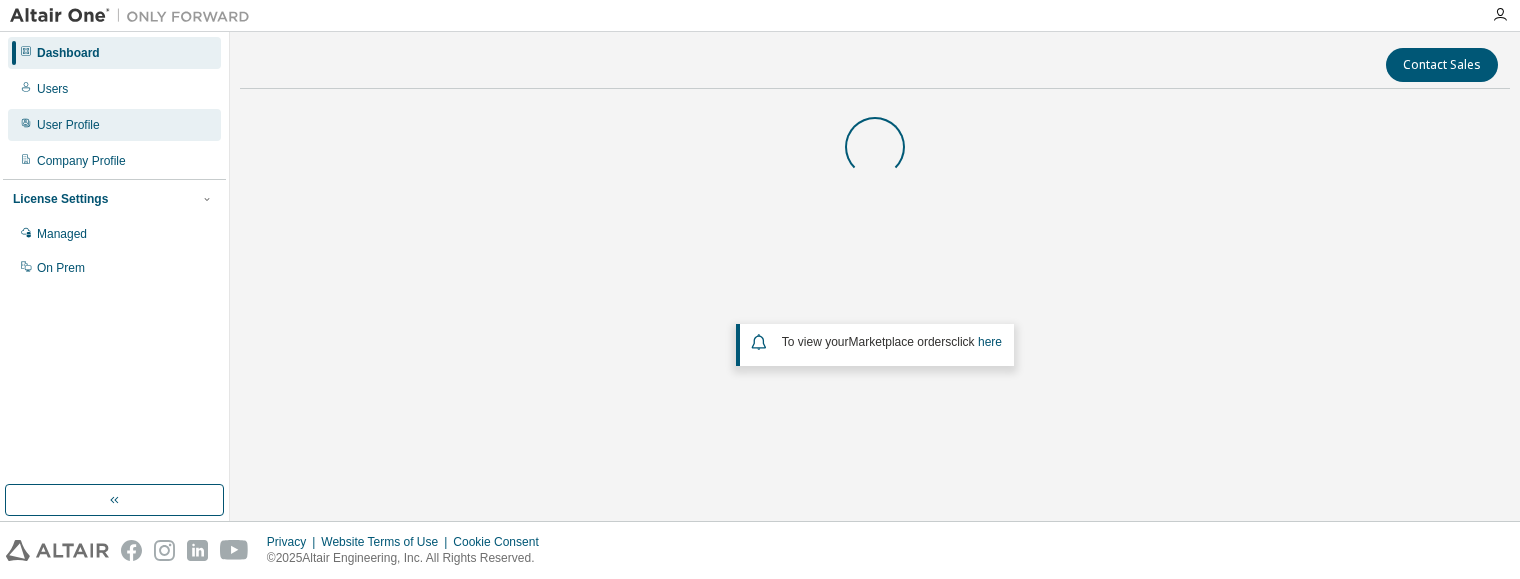 scroll, scrollTop: 0, scrollLeft: 0, axis: both 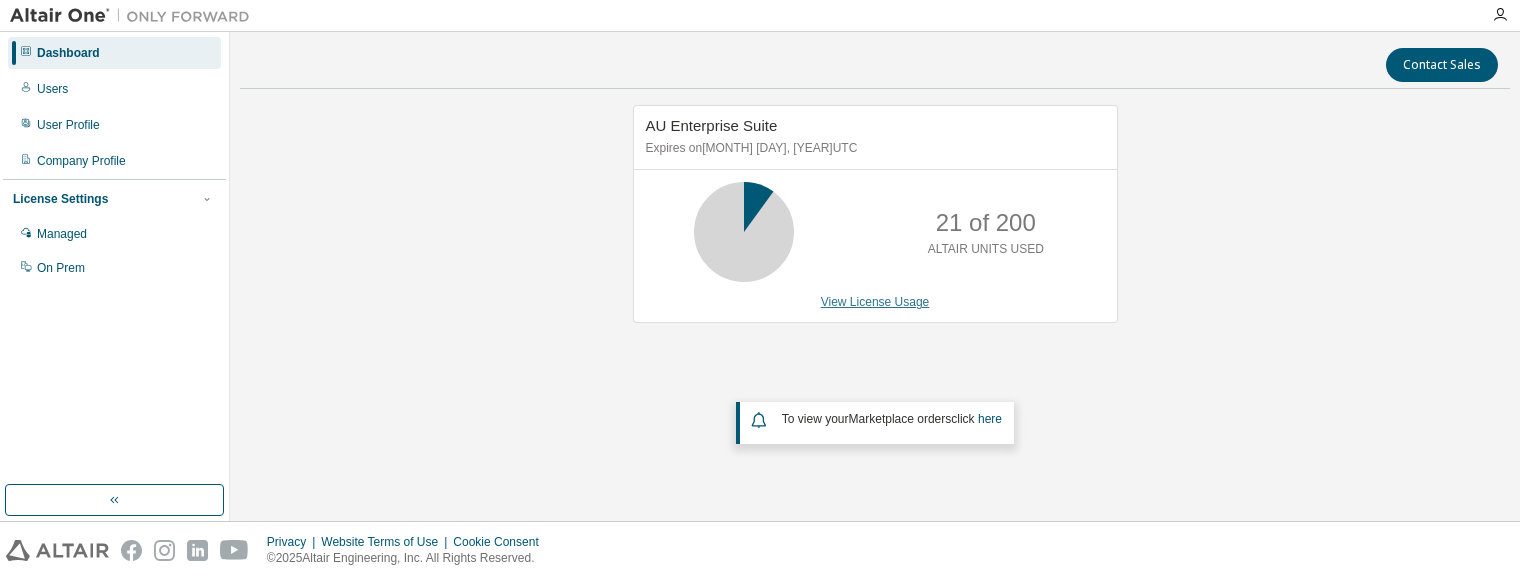 click on "View License Usage" at bounding box center [875, 302] 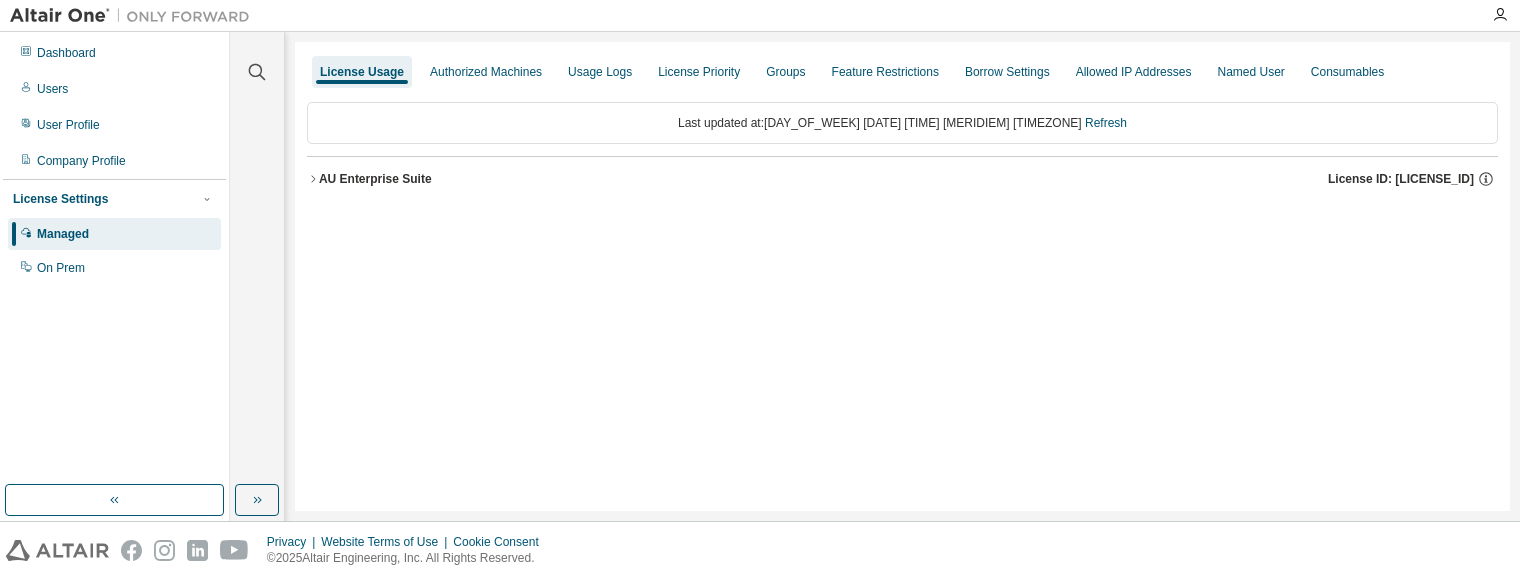 click on "AU Enterprise Suite" at bounding box center [375, 179] 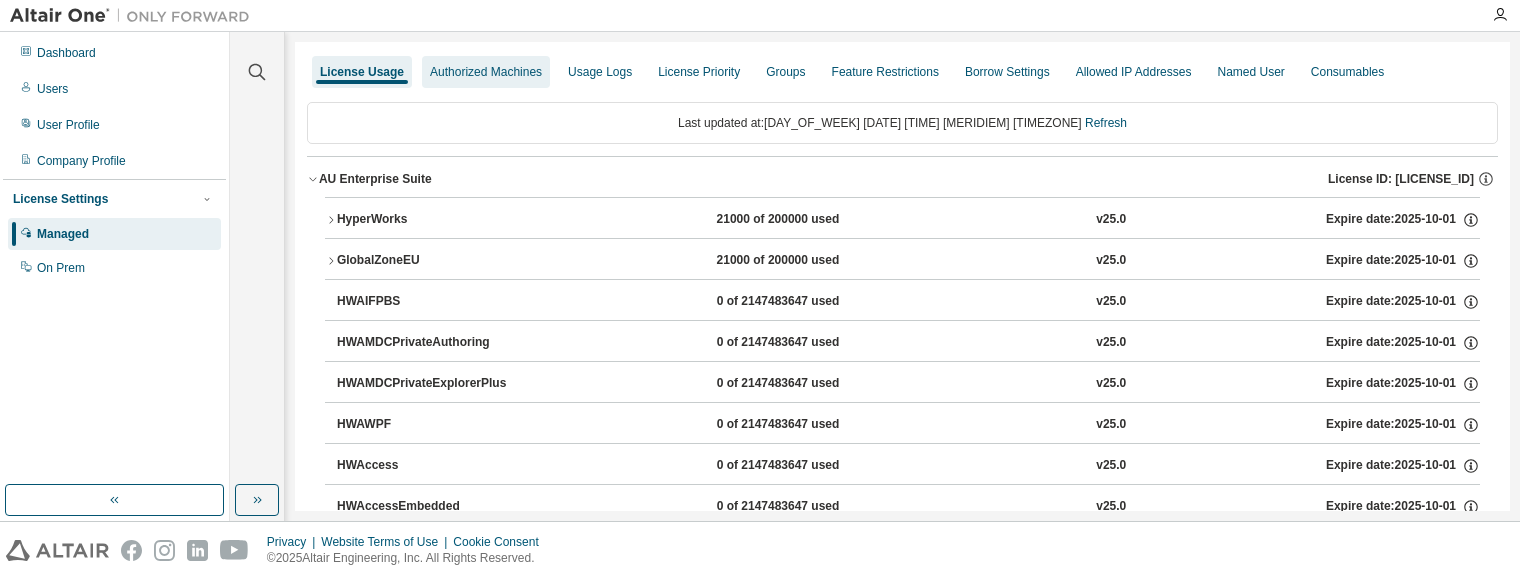 click on "Authorized Machines" at bounding box center [486, 72] 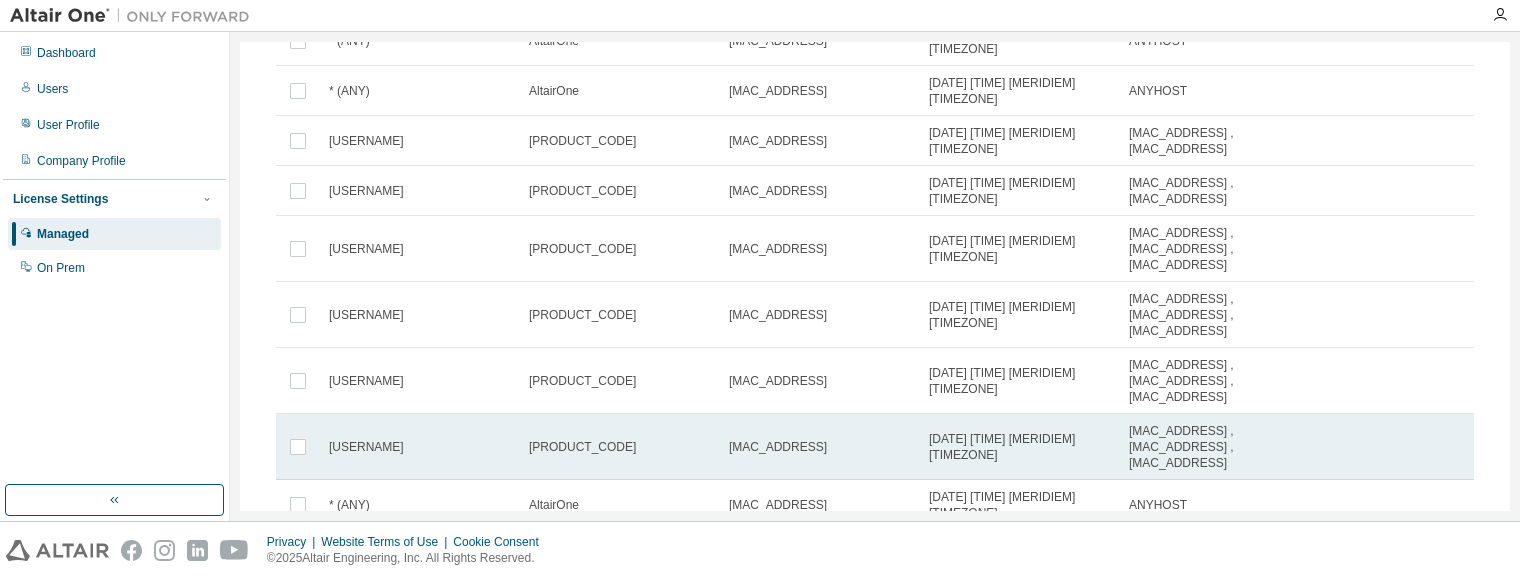 scroll, scrollTop: 100, scrollLeft: 0, axis: vertical 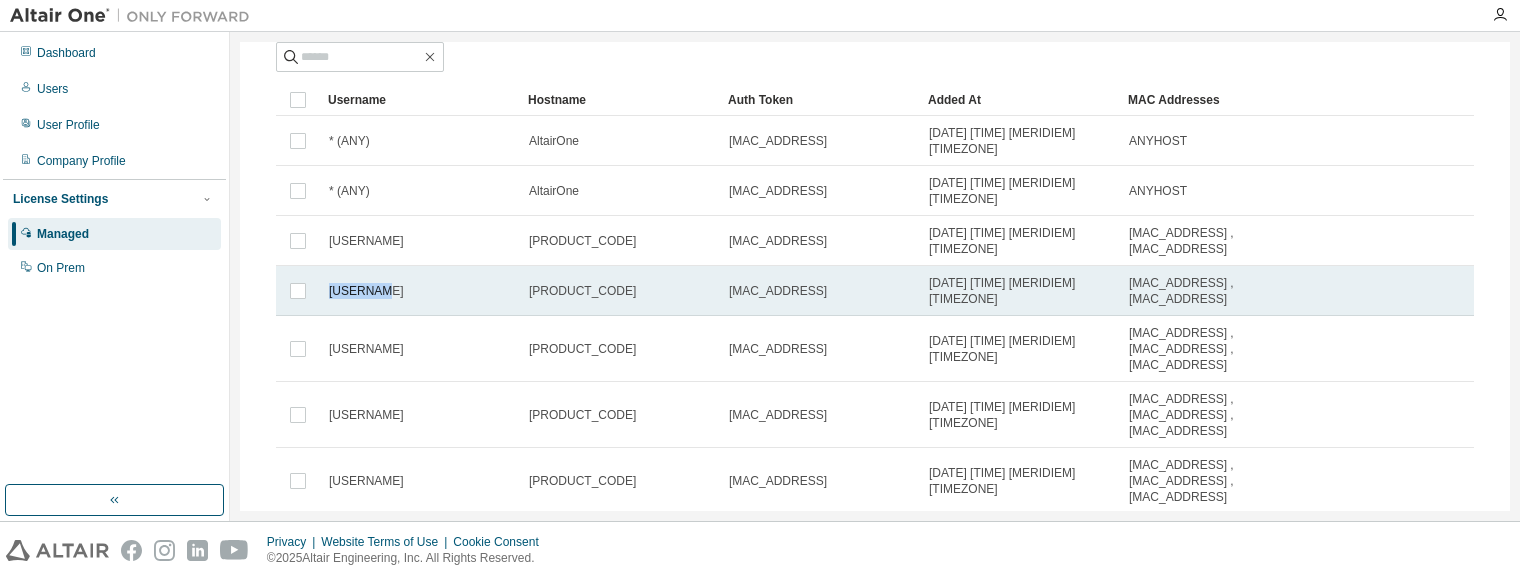 drag, startPoint x: 384, startPoint y: 282, endPoint x: 324, endPoint y: 281, distance: 60.00833 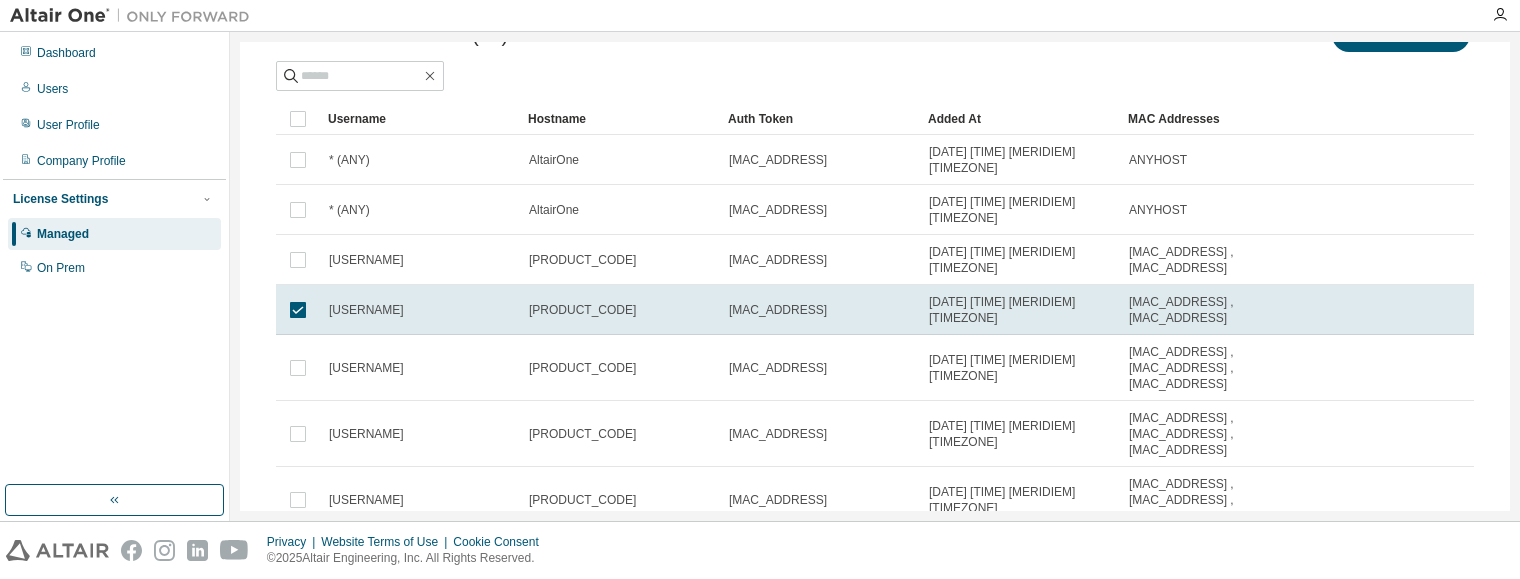 scroll, scrollTop: 115, scrollLeft: 0, axis: vertical 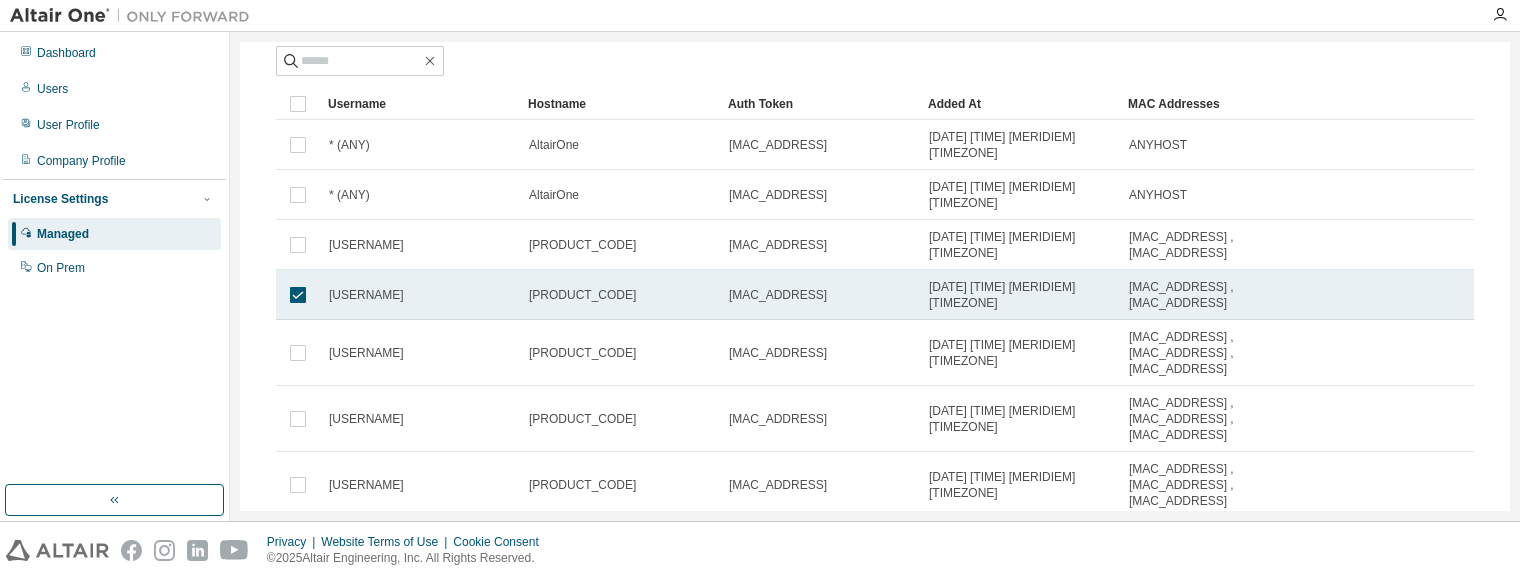 drag, startPoint x: 324, startPoint y: 281, endPoint x: 351, endPoint y: 279, distance: 27.073973 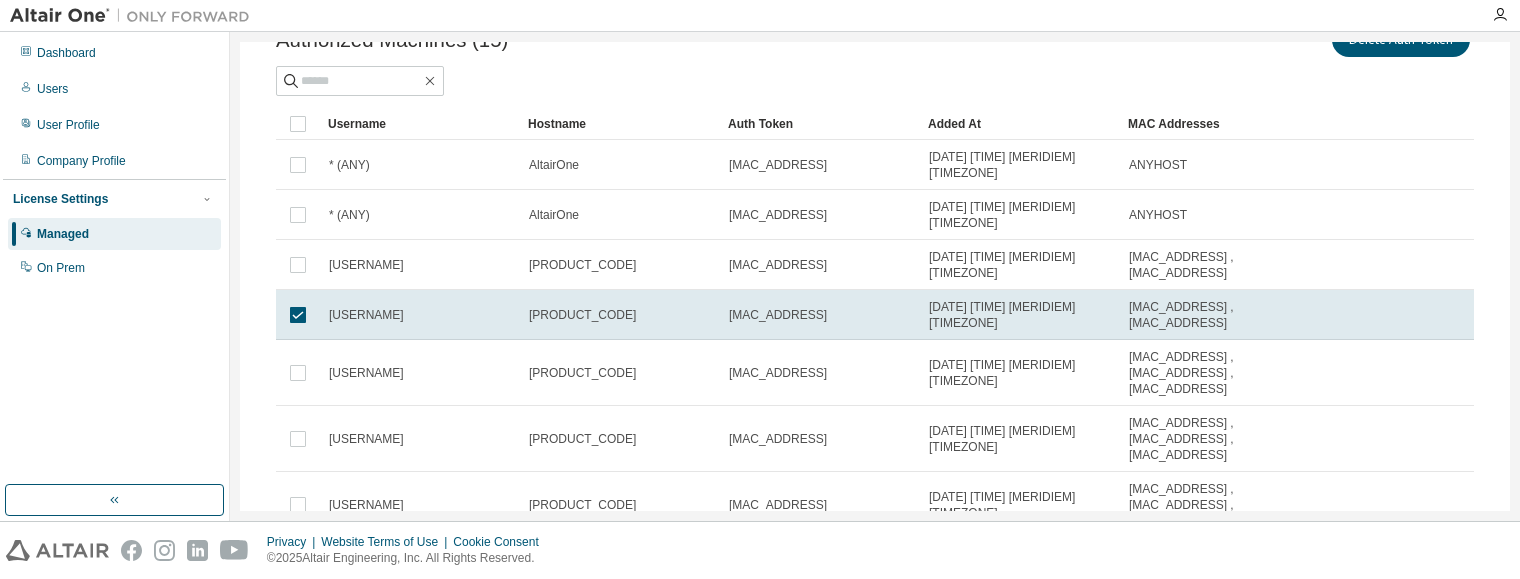 scroll, scrollTop: 15, scrollLeft: 0, axis: vertical 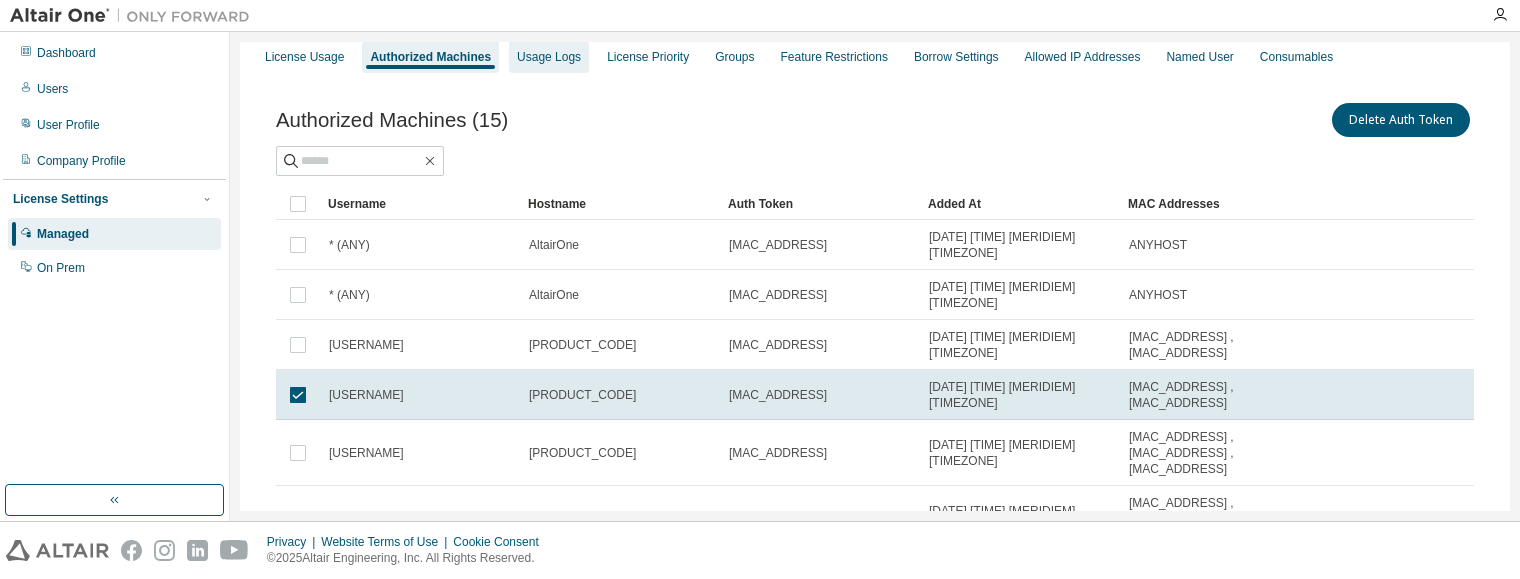click on "Usage Logs" at bounding box center (549, 57) 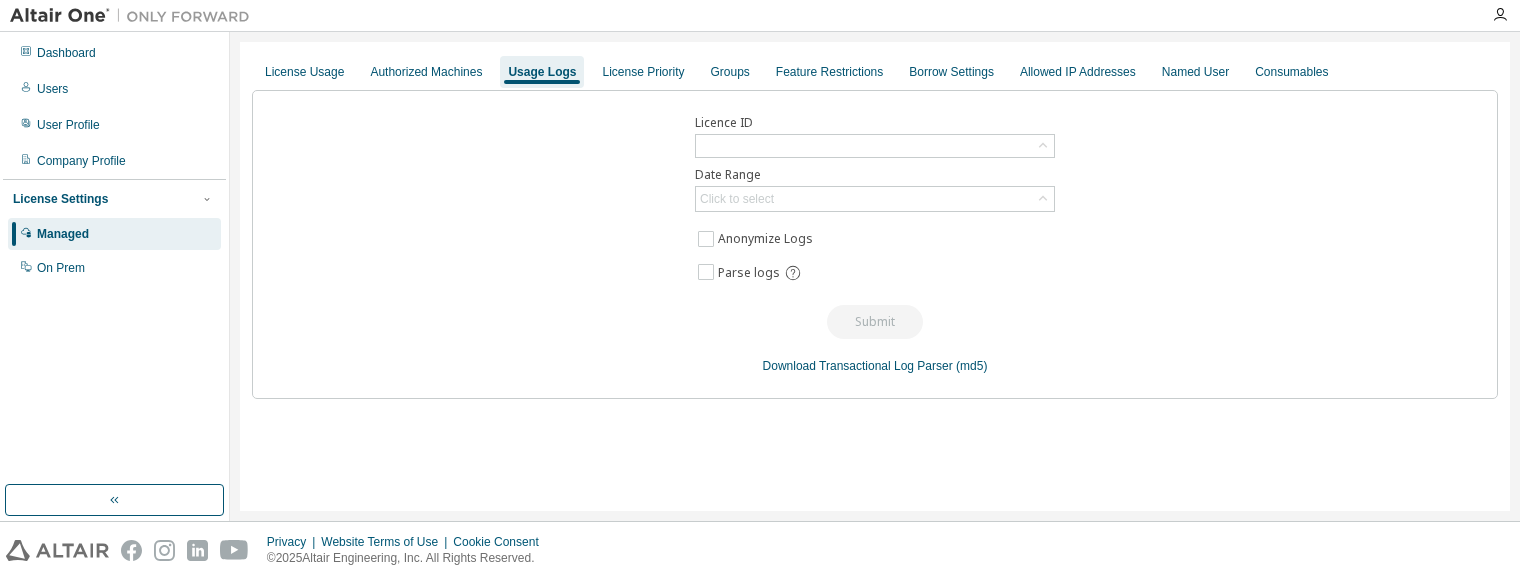 scroll, scrollTop: 0, scrollLeft: 0, axis: both 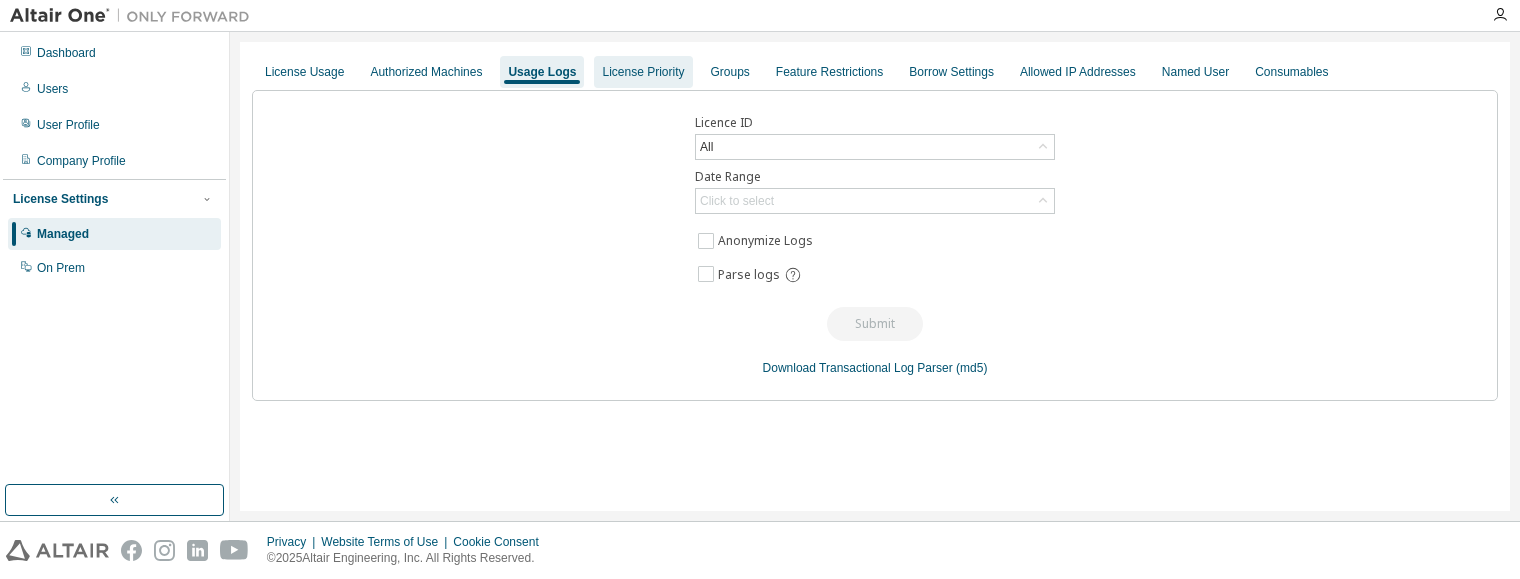 click on "License Priority" at bounding box center (643, 72) 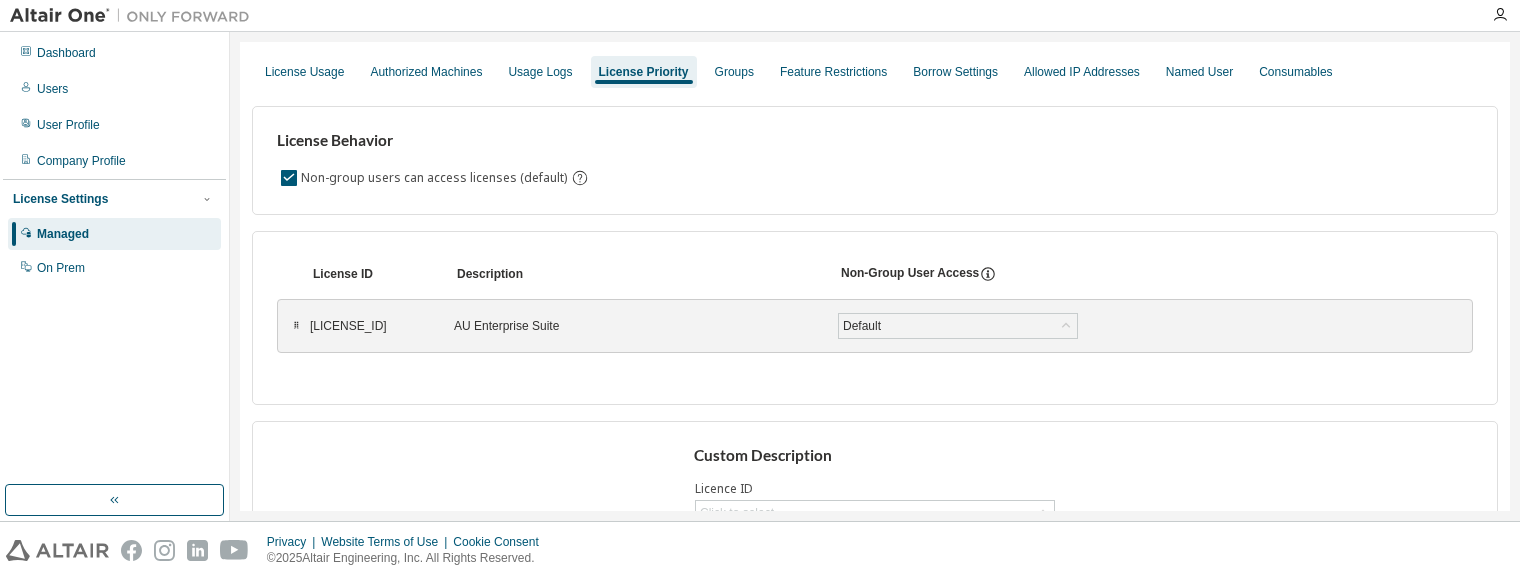 click on "[LICENSE_ID]" at bounding box center [370, 326] 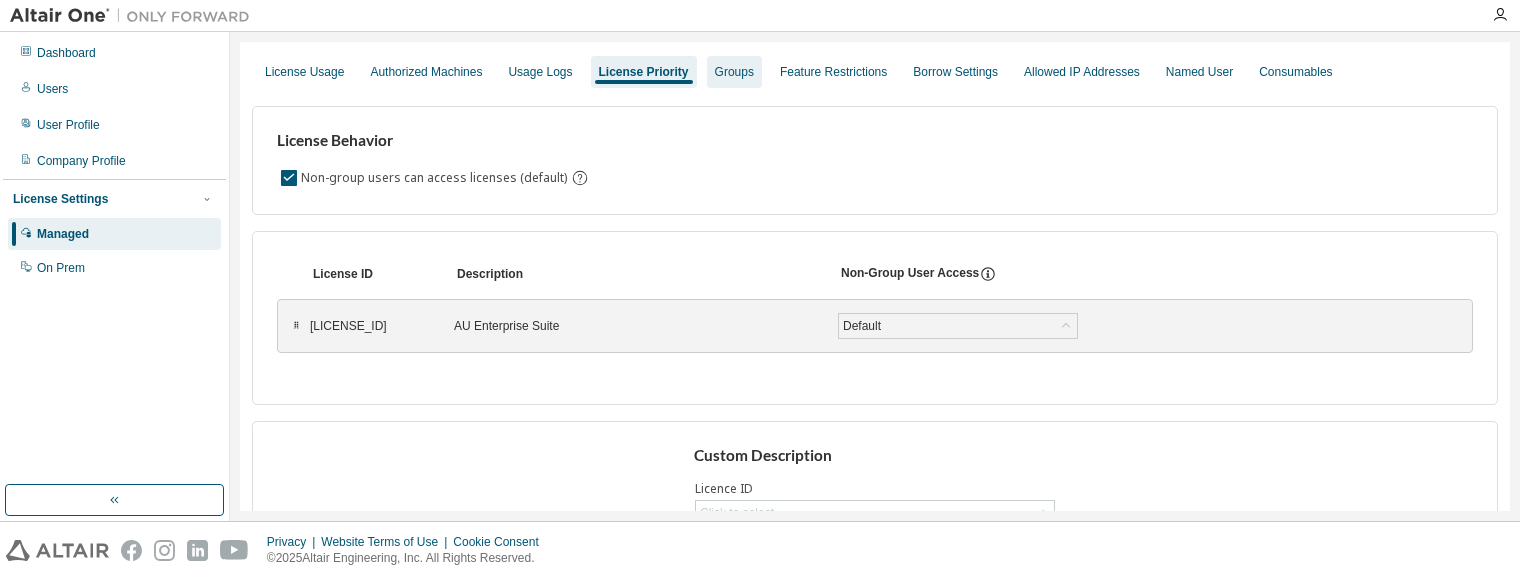 click on "Groups" at bounding box center [734, 72] 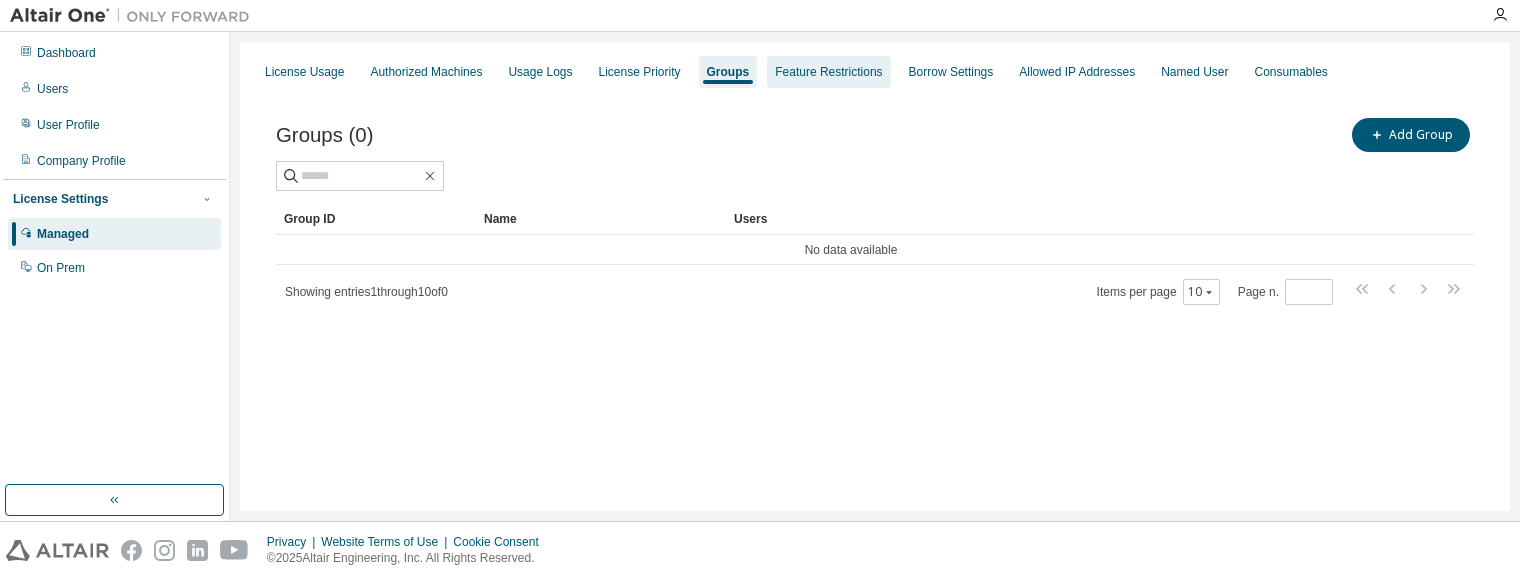 click on "Feature Restrictions" at bounding box center [828, 72] 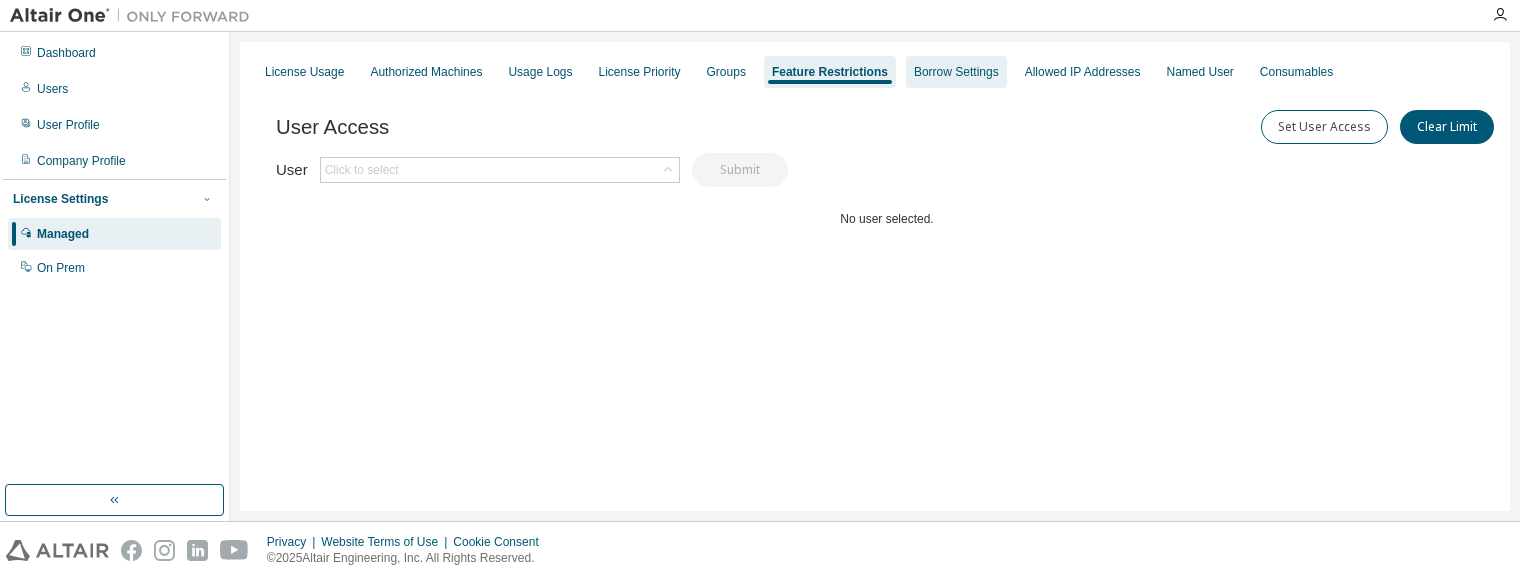click on "Borrow Settings" at bounding box center (956, 72) 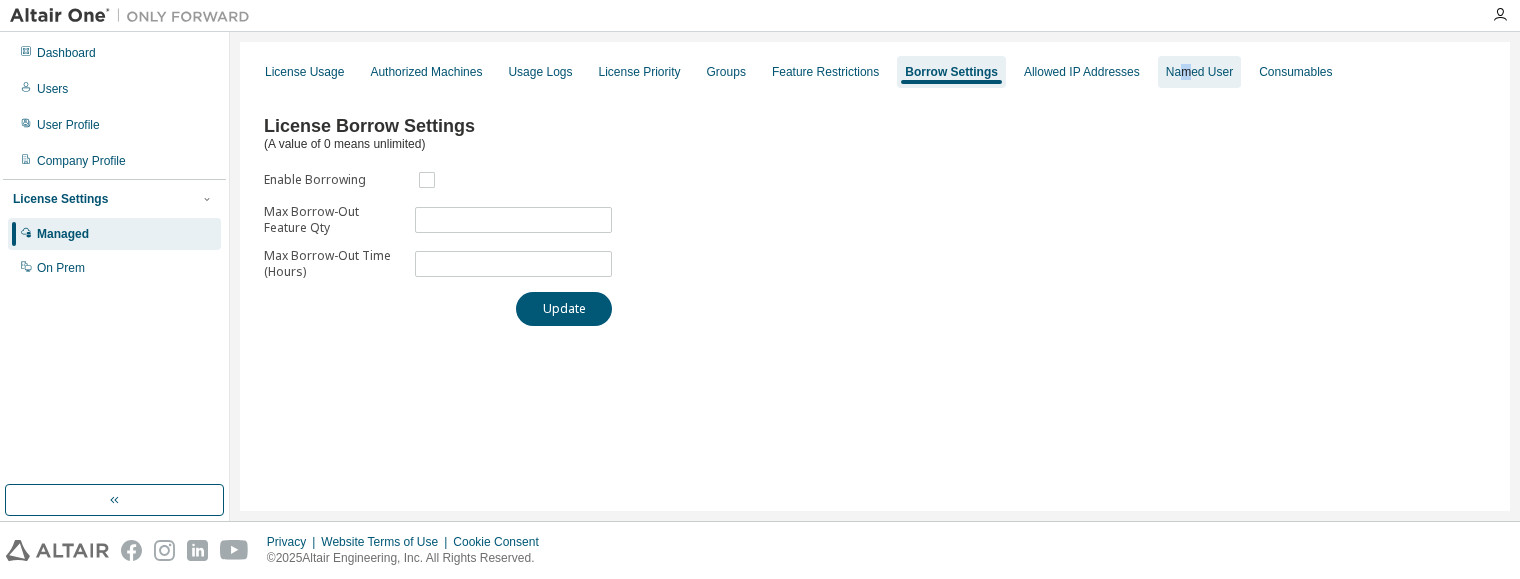 click on "Named User" at bounding box center [1199, 72] 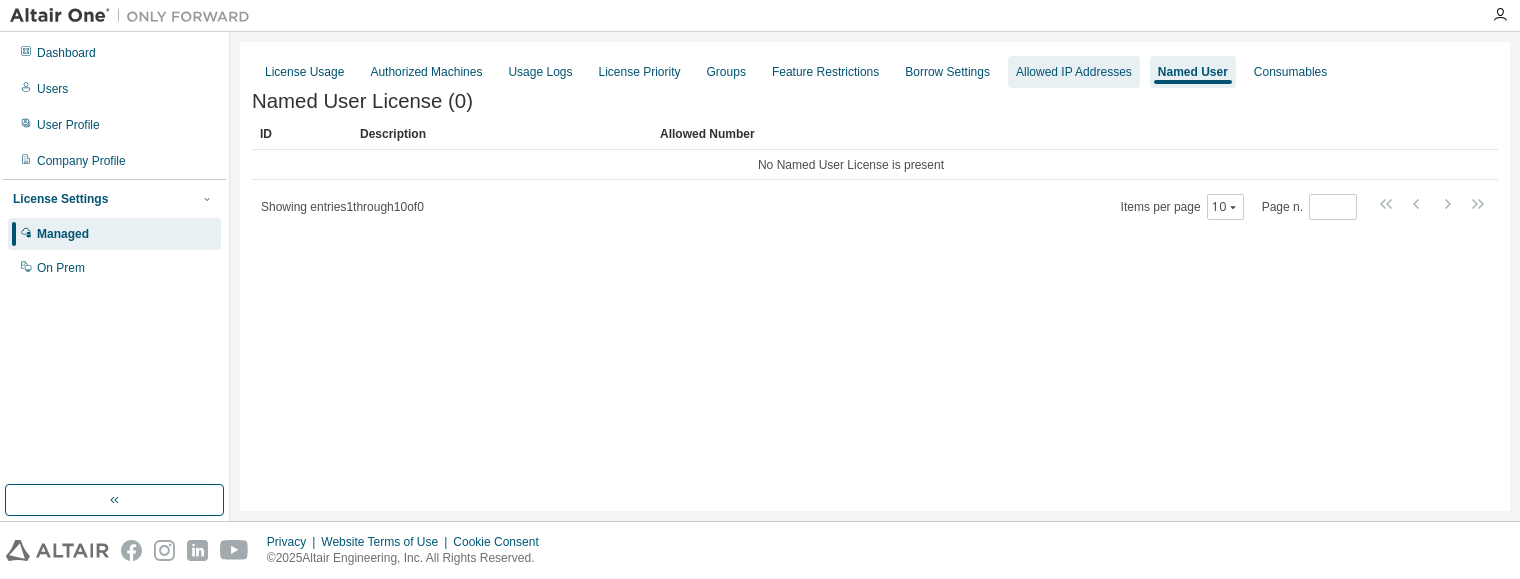 click on "Allowed IP Addresses" at bounding box center (1074, 72) 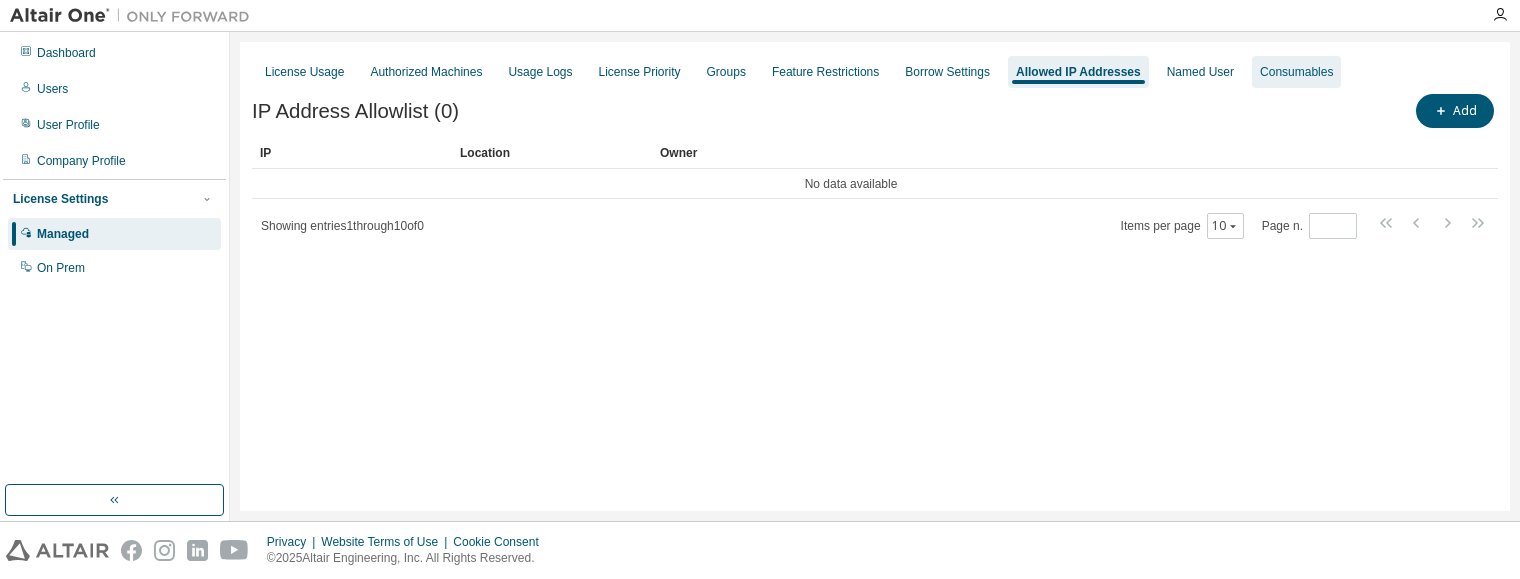 click on "Consumables" at bounding box center (1296, 72) 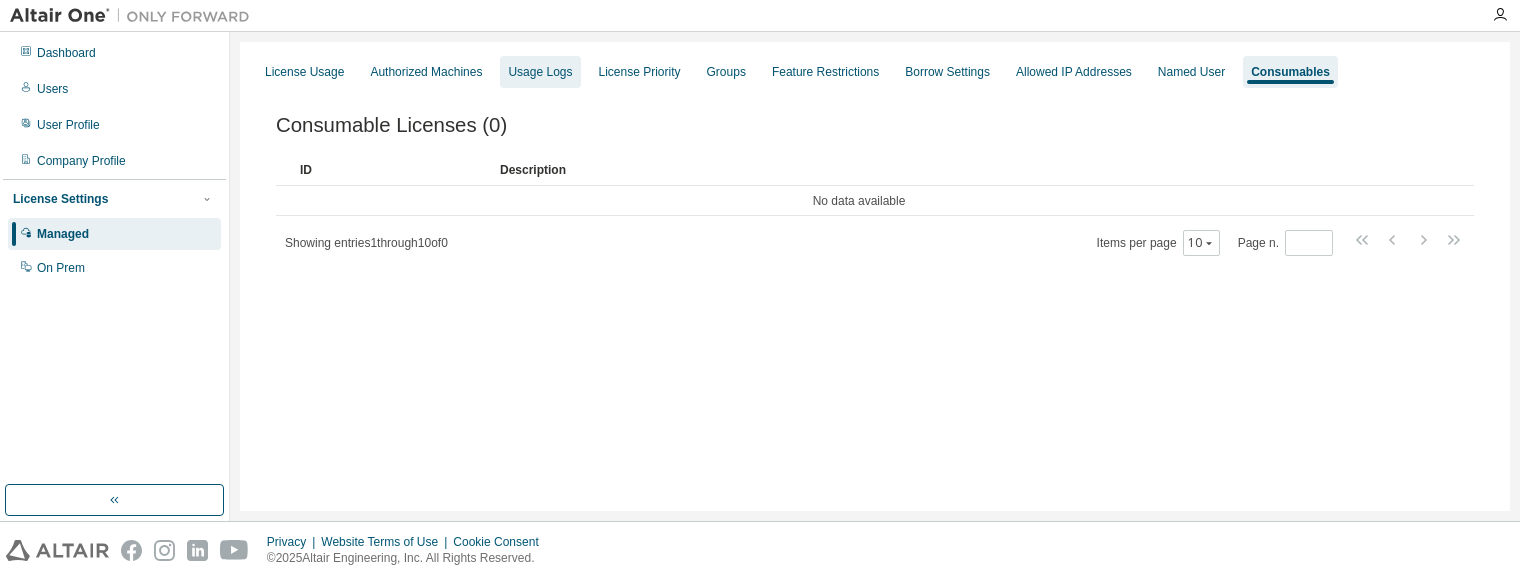 click on "Usage Logs" at bounding box center (540, 72) 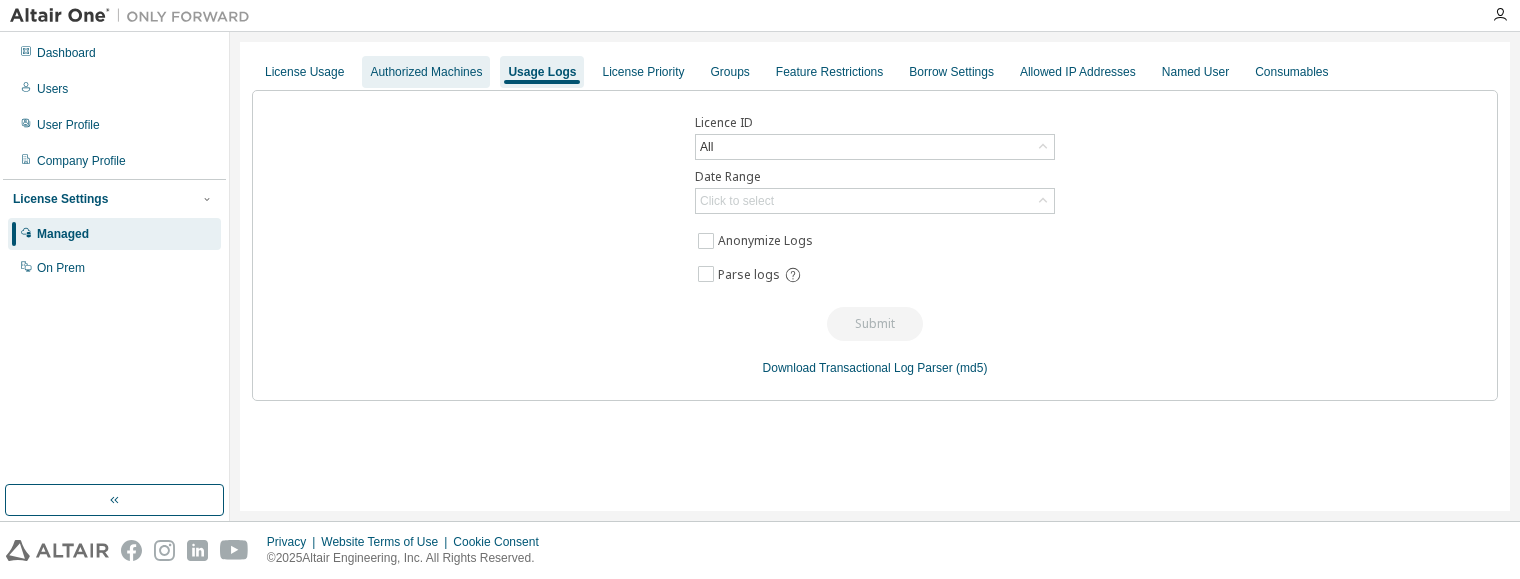 click on "Authorized Machines" at bounding box center (426, 72) 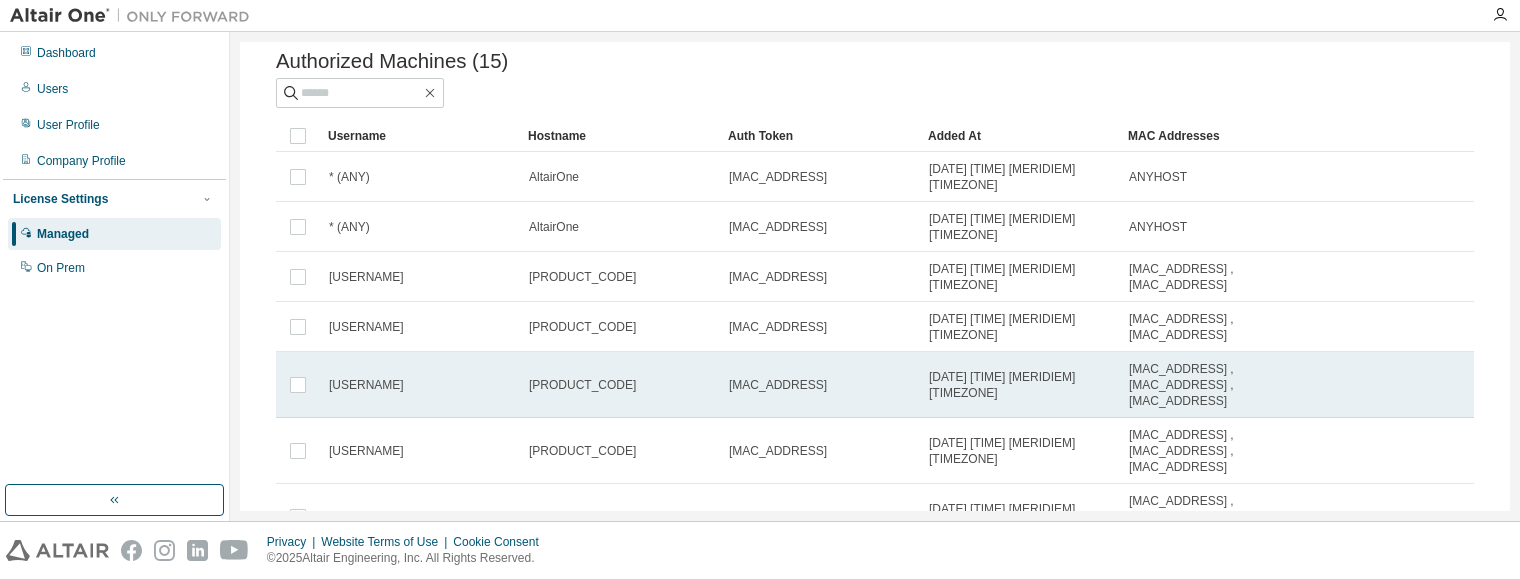 scroll, scrollTop: 100, scrollLeft: 0, axis: vertical 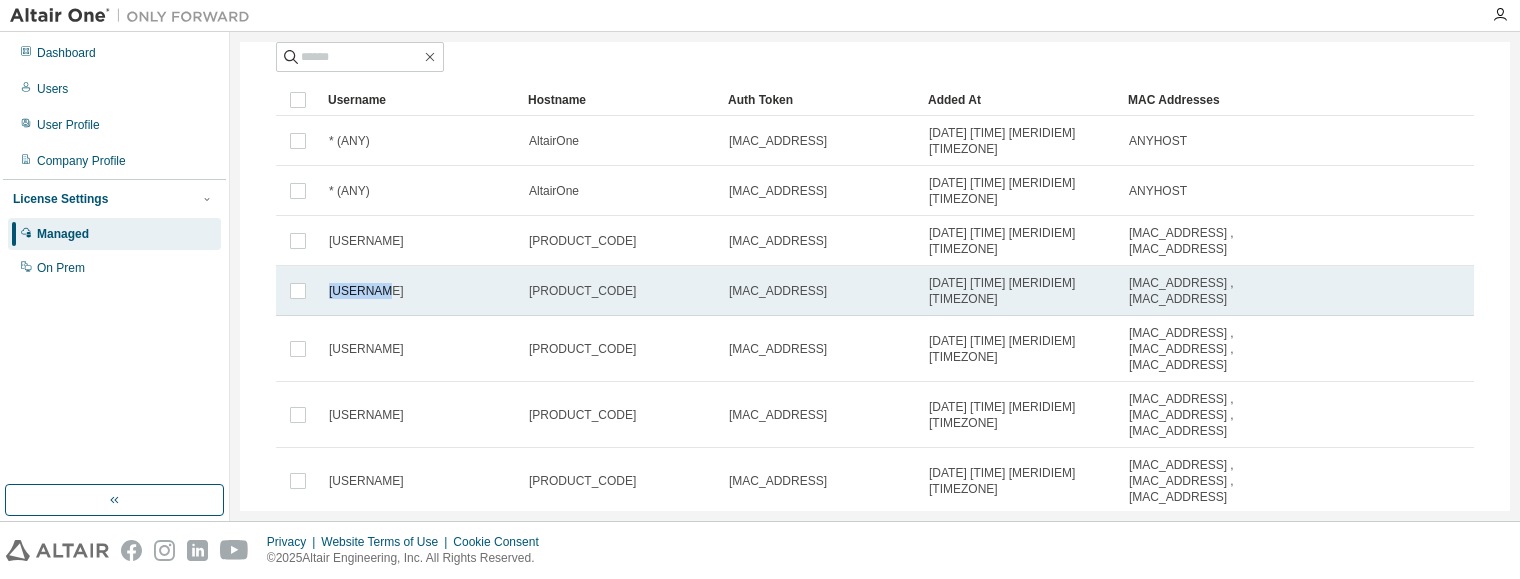 drag, startPoint x: 410, startPoint y: 280, endPoint x: 319, endPoint y: 281, distance: 91.00549 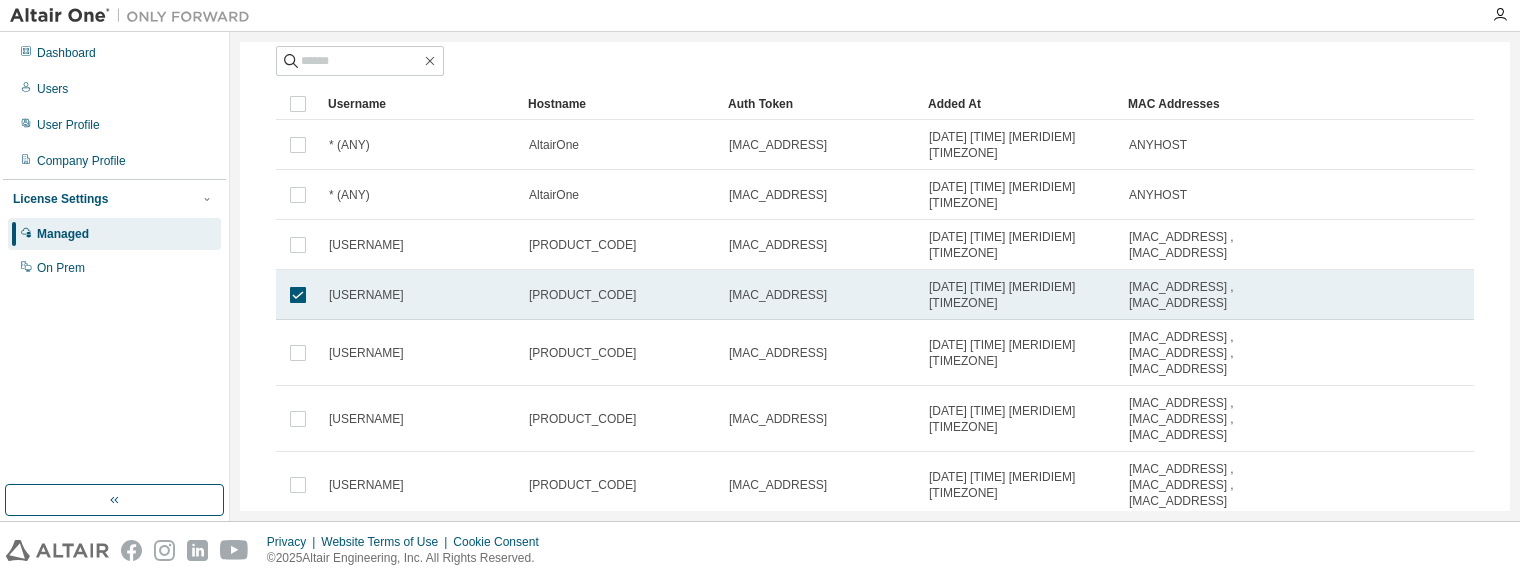 drag, startPoint x: 352, startPoint y: 278, endPoint x: 321, endPoint y: 302, distance: 39.20459 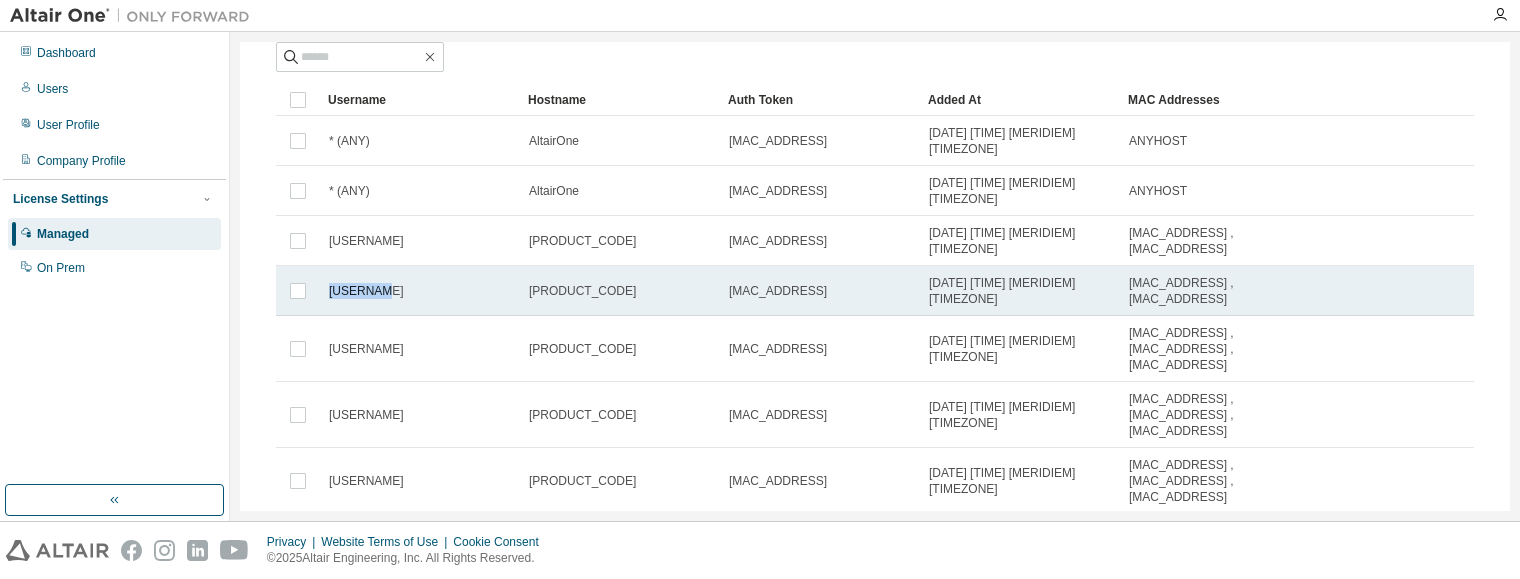 drag, startPoint x: 377, startPoint y: 284, endPoint x: 326, endPoint y: 280, distance: 51.156624 